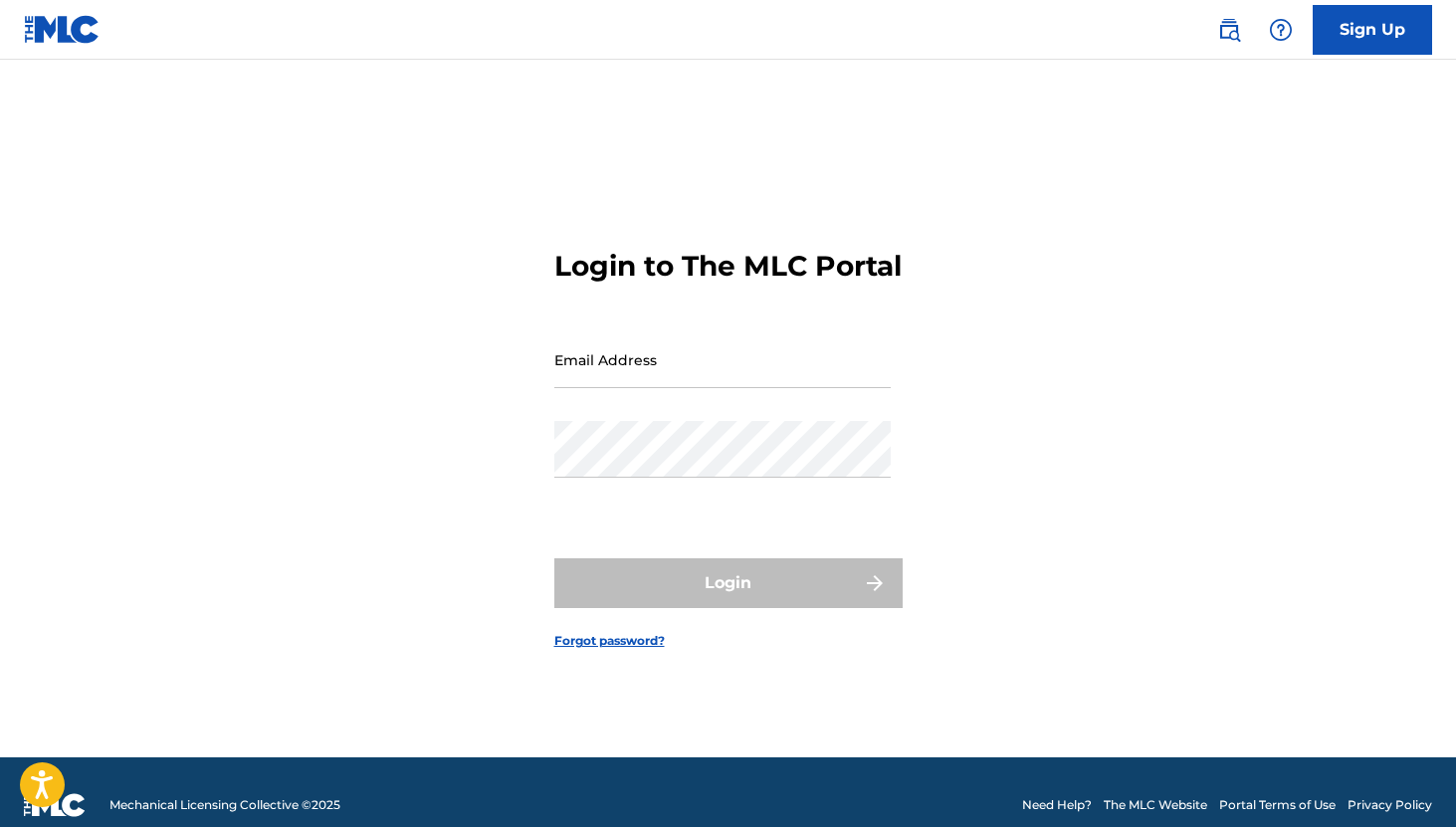 scroll, scrollTop: 0, scrollLeft: 0, axis: both 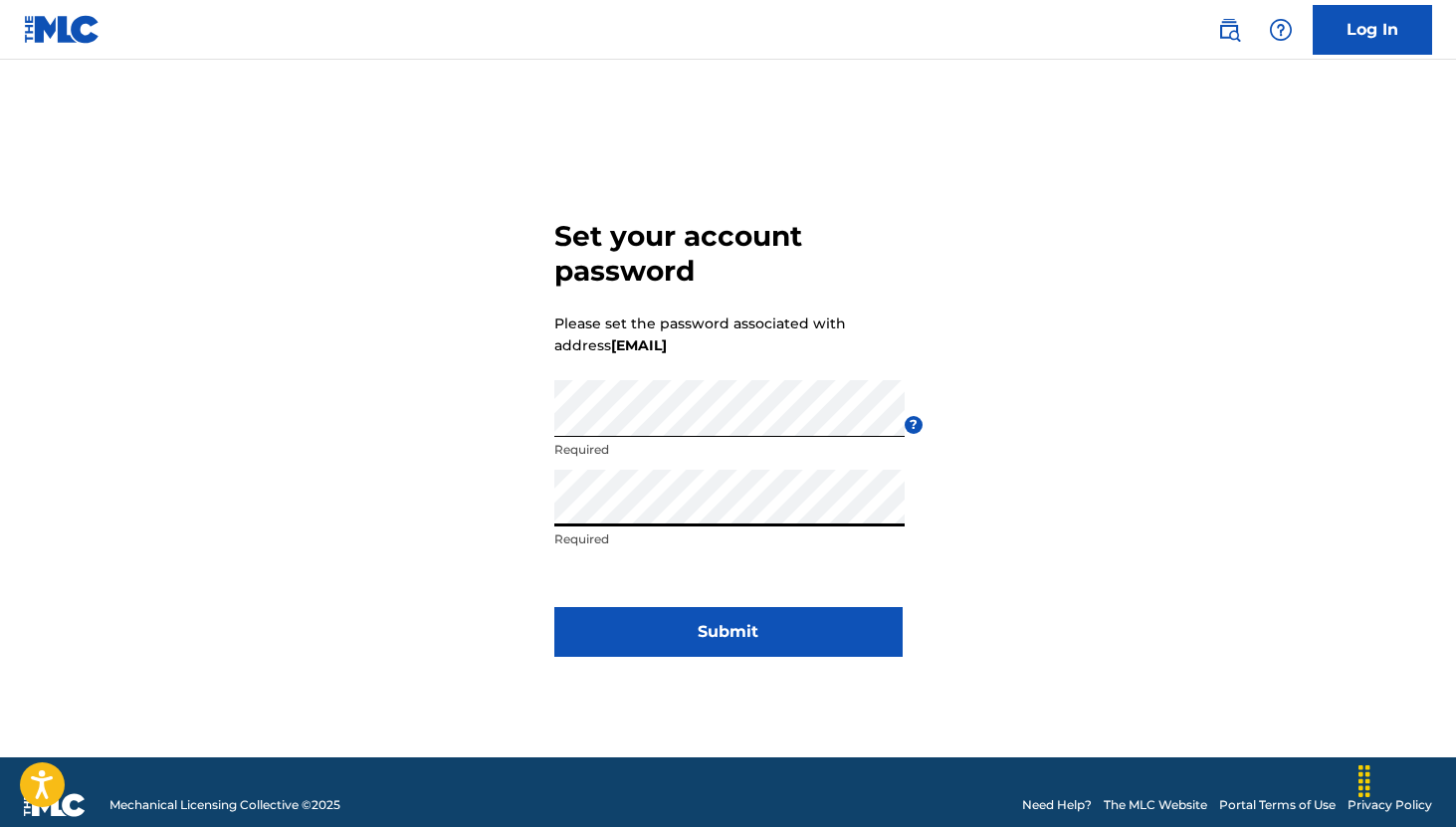 click on "Submit" at bounding box center (728, 632) 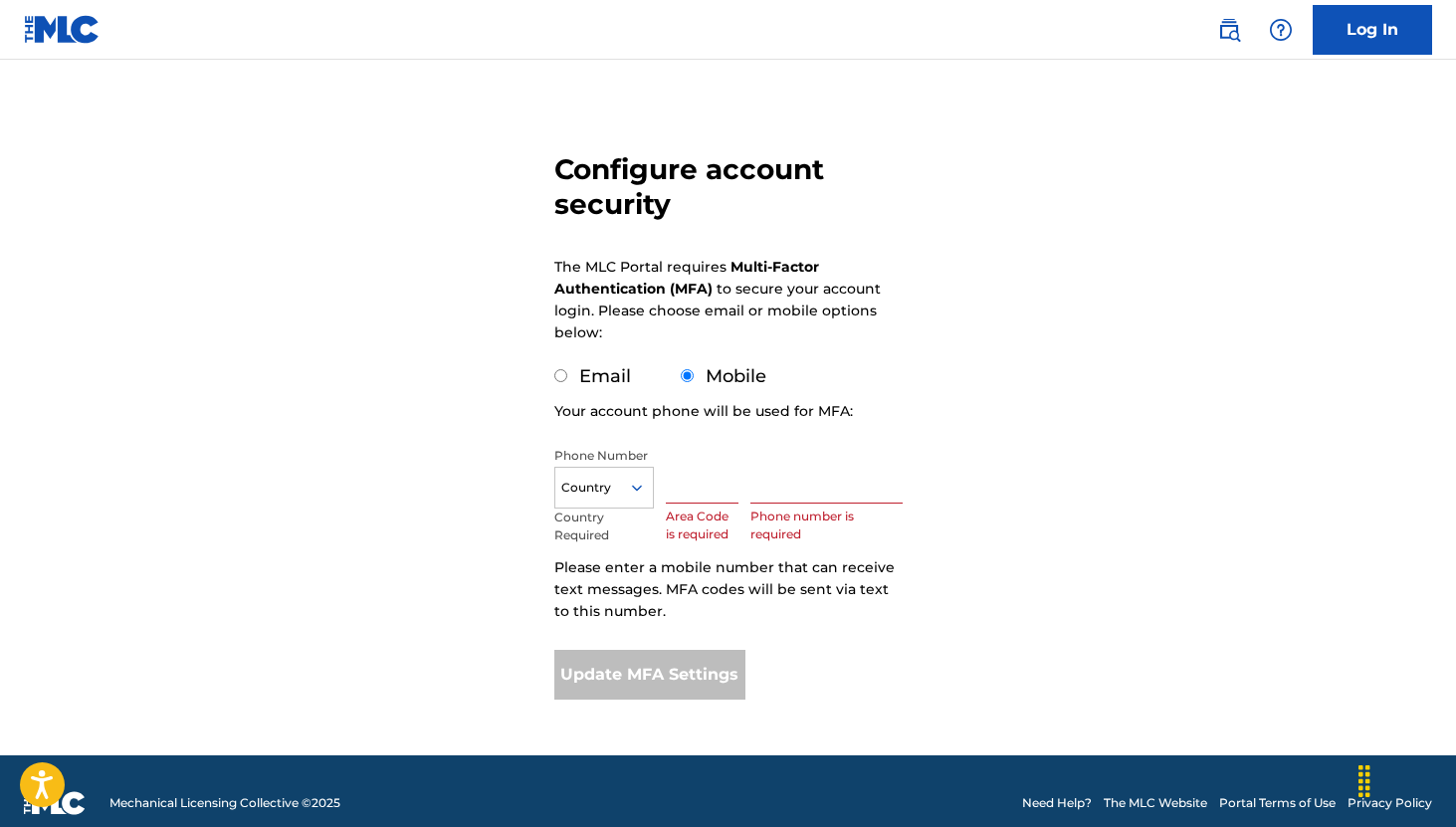 scroll, scrollTop: 130, scrollLeft: 0, axis: vertical 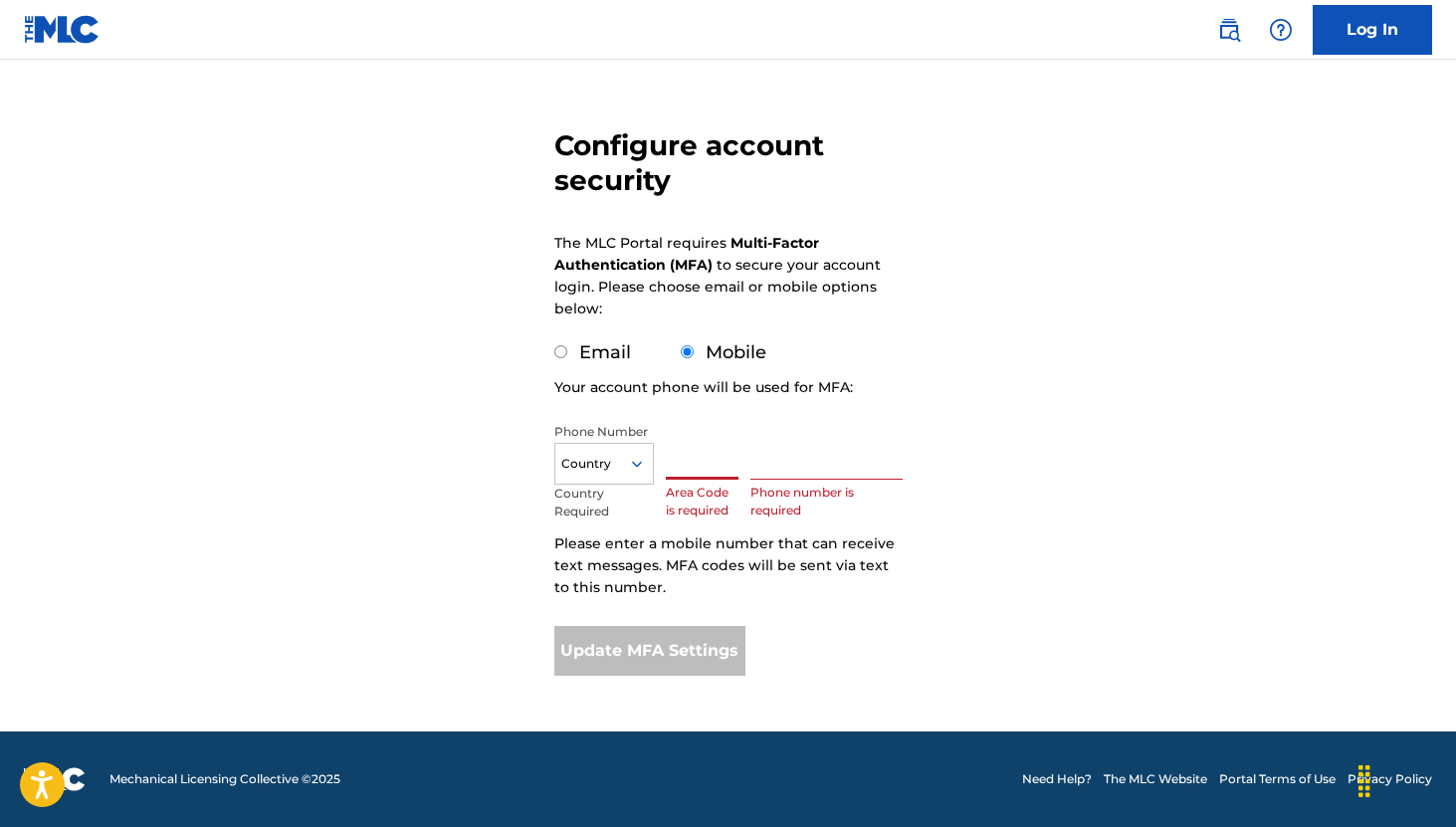 click at bounding box center [703, 451] 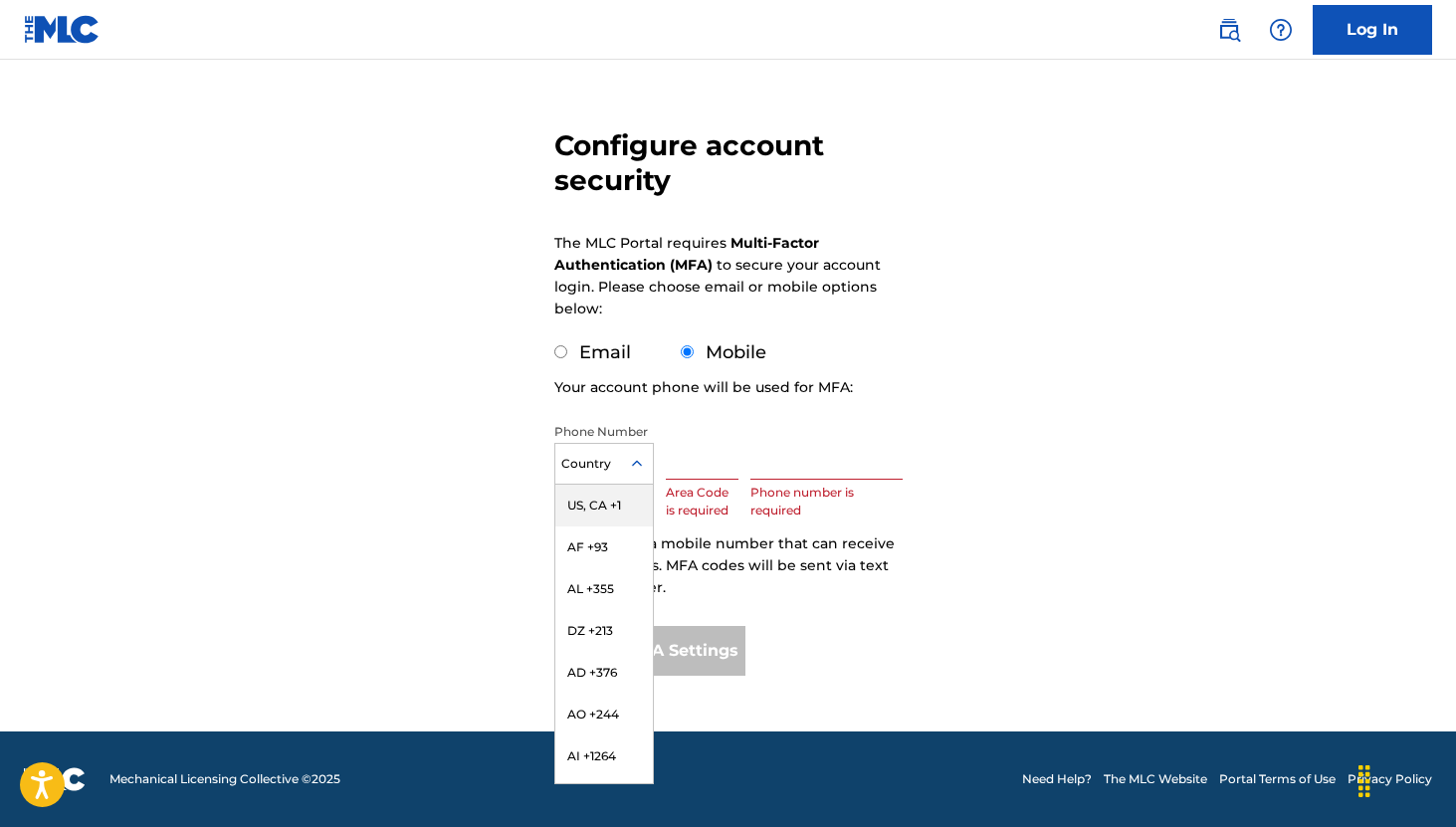 click on "US, CA +1" at bounding box center [604, 506] 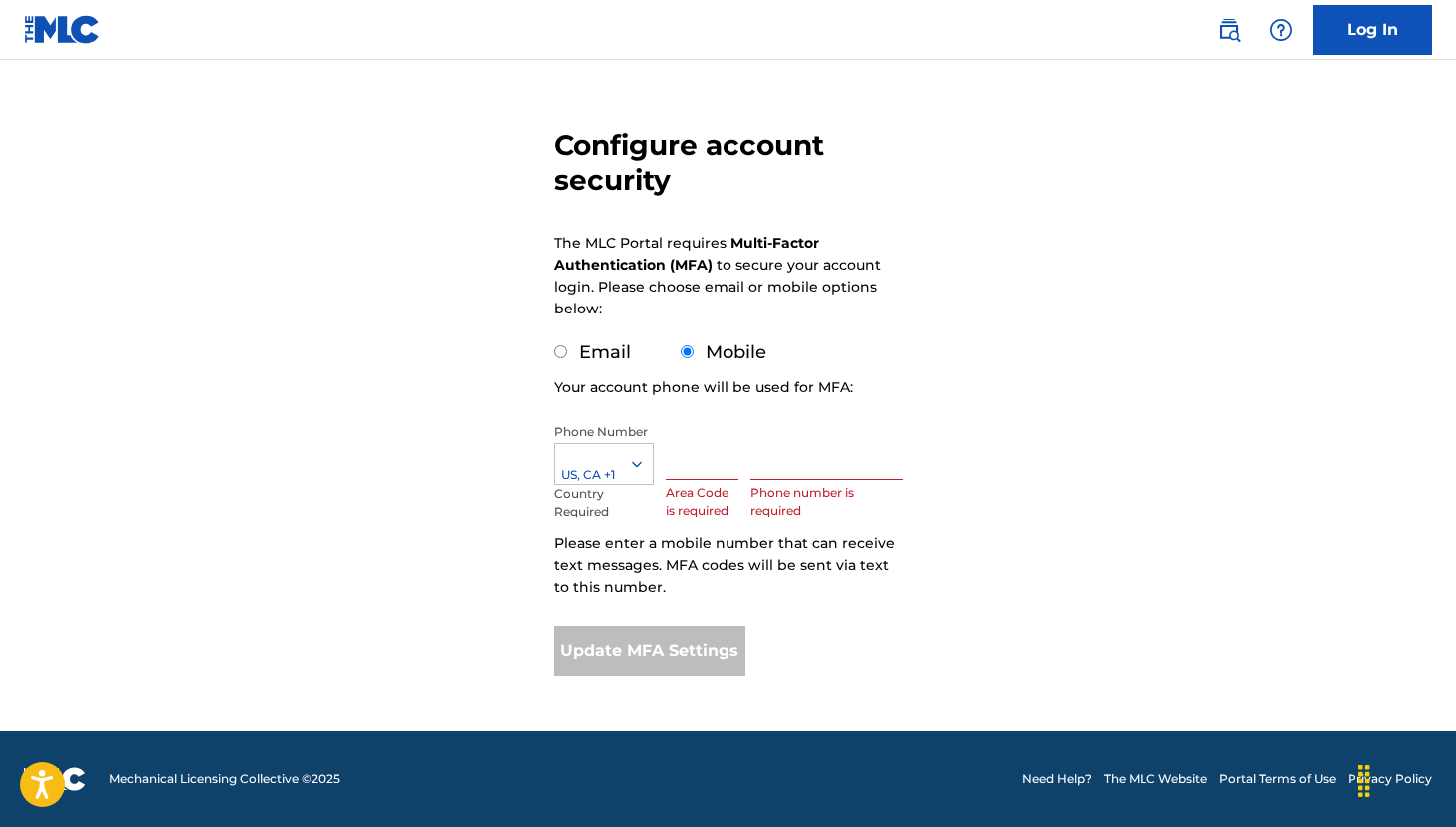 click at bounding box center [703, 451] 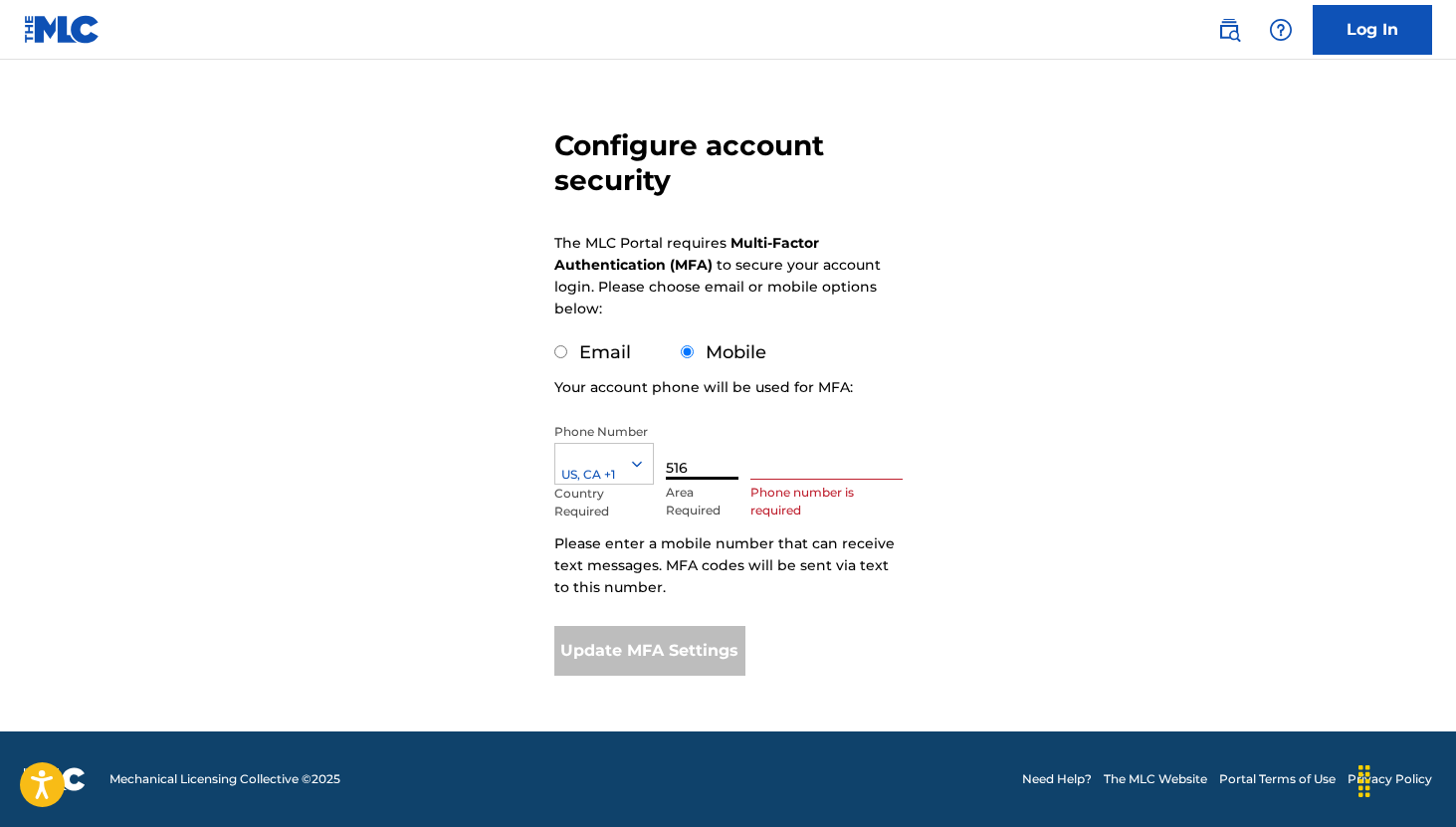 type on "516" 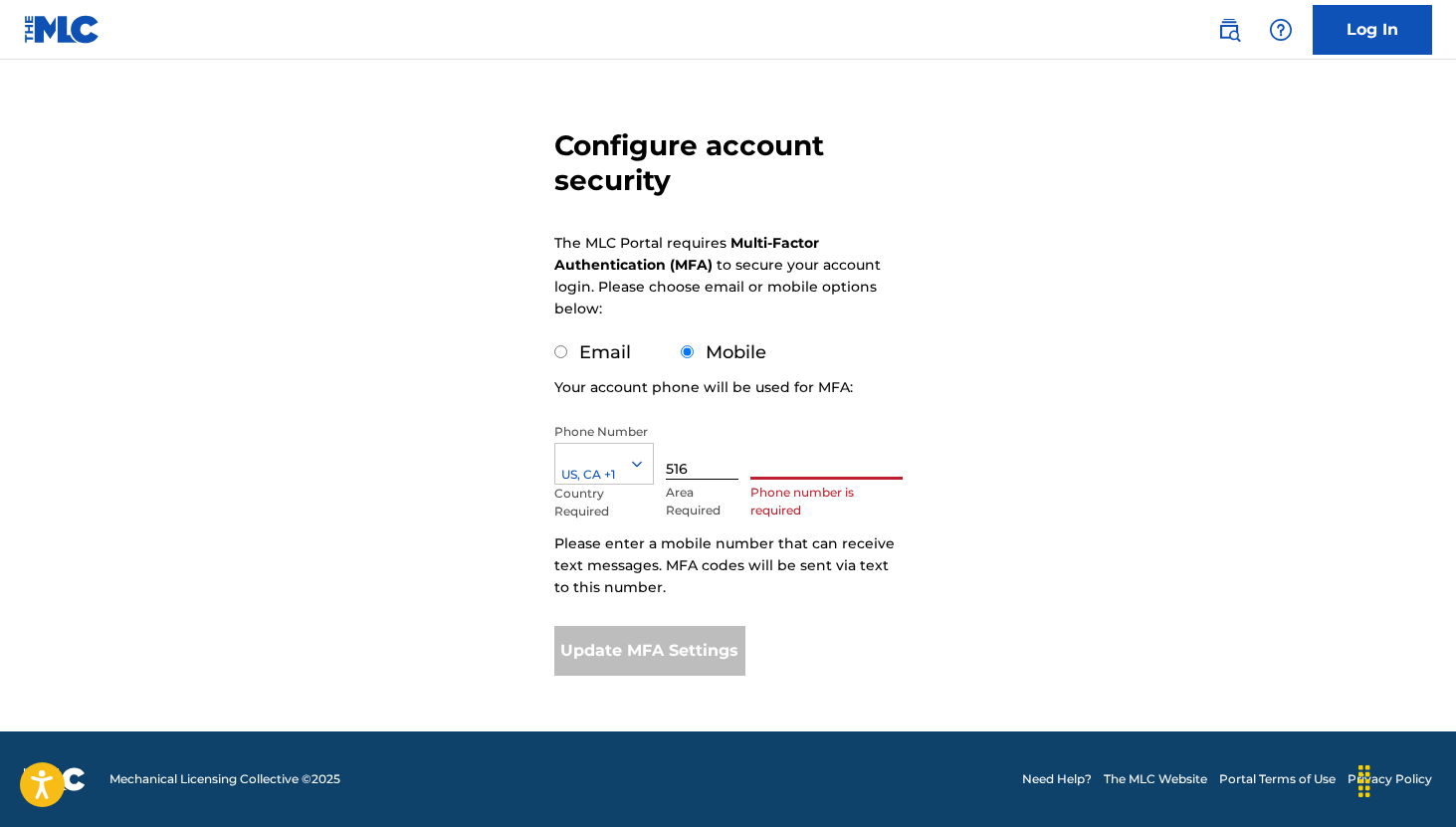 click at bounding box center (826, 451) 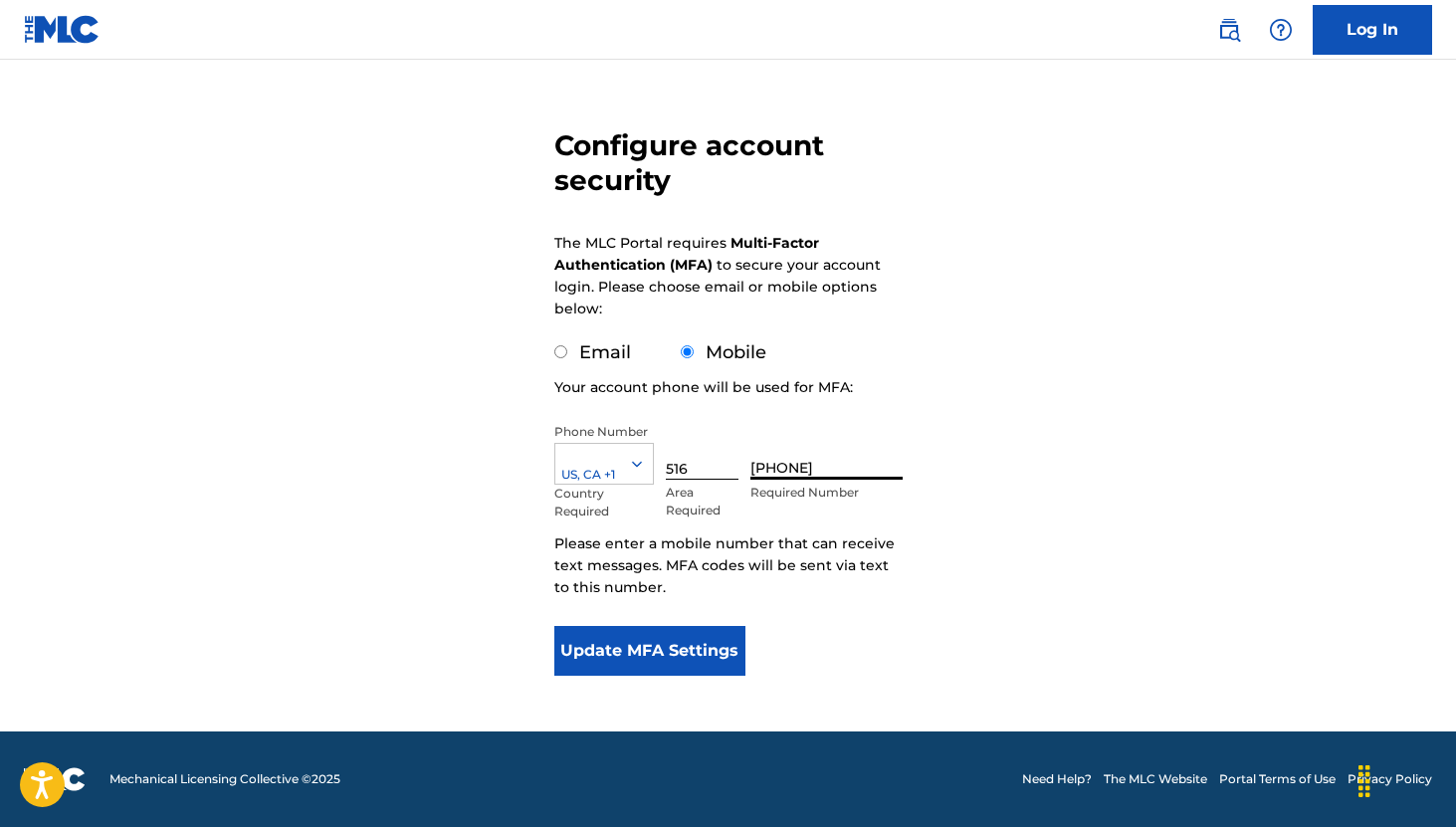 type on "[PHONE]" 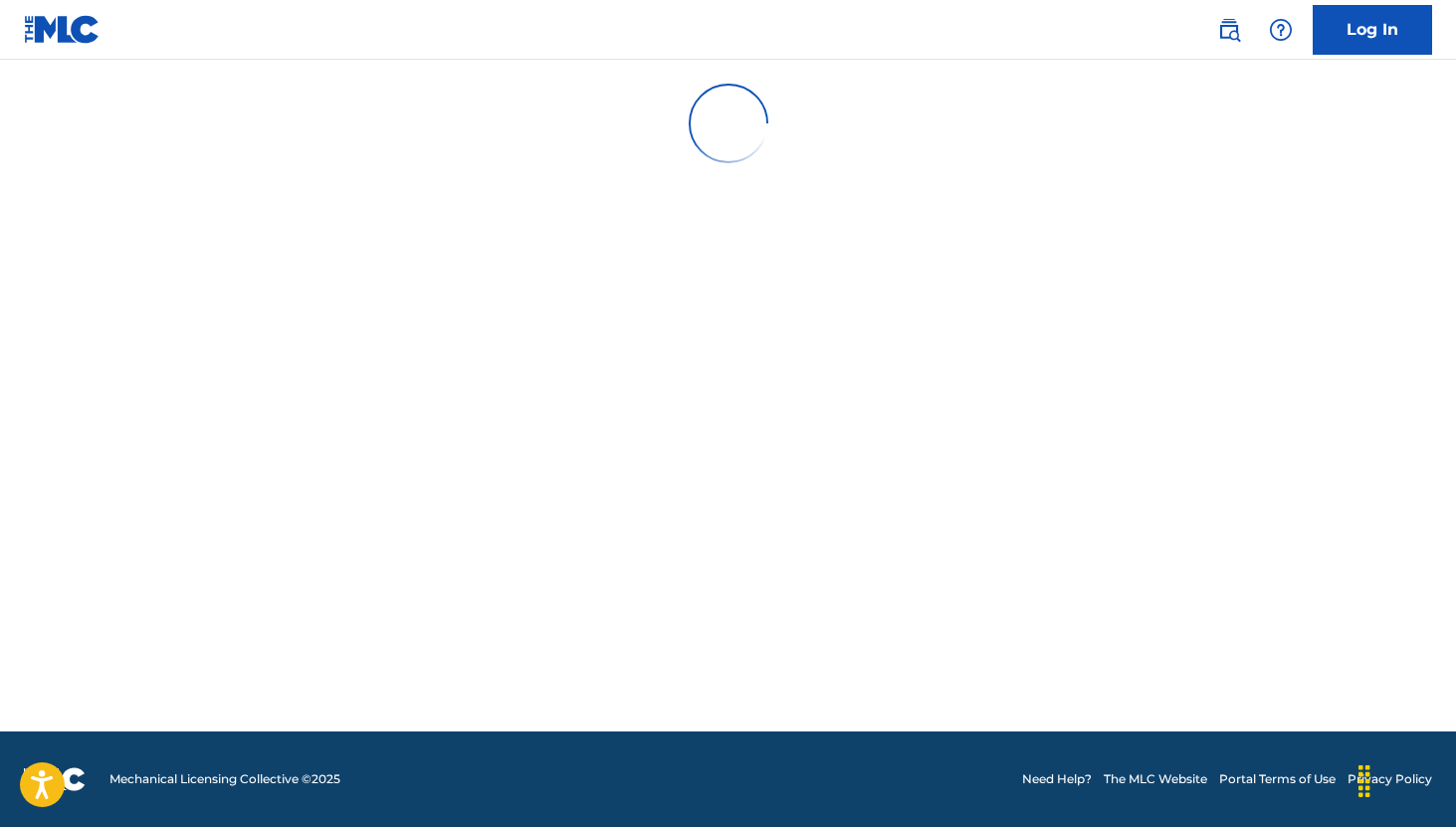 scroll, scrollTop: 0, scrollLeft: 0, axis: both 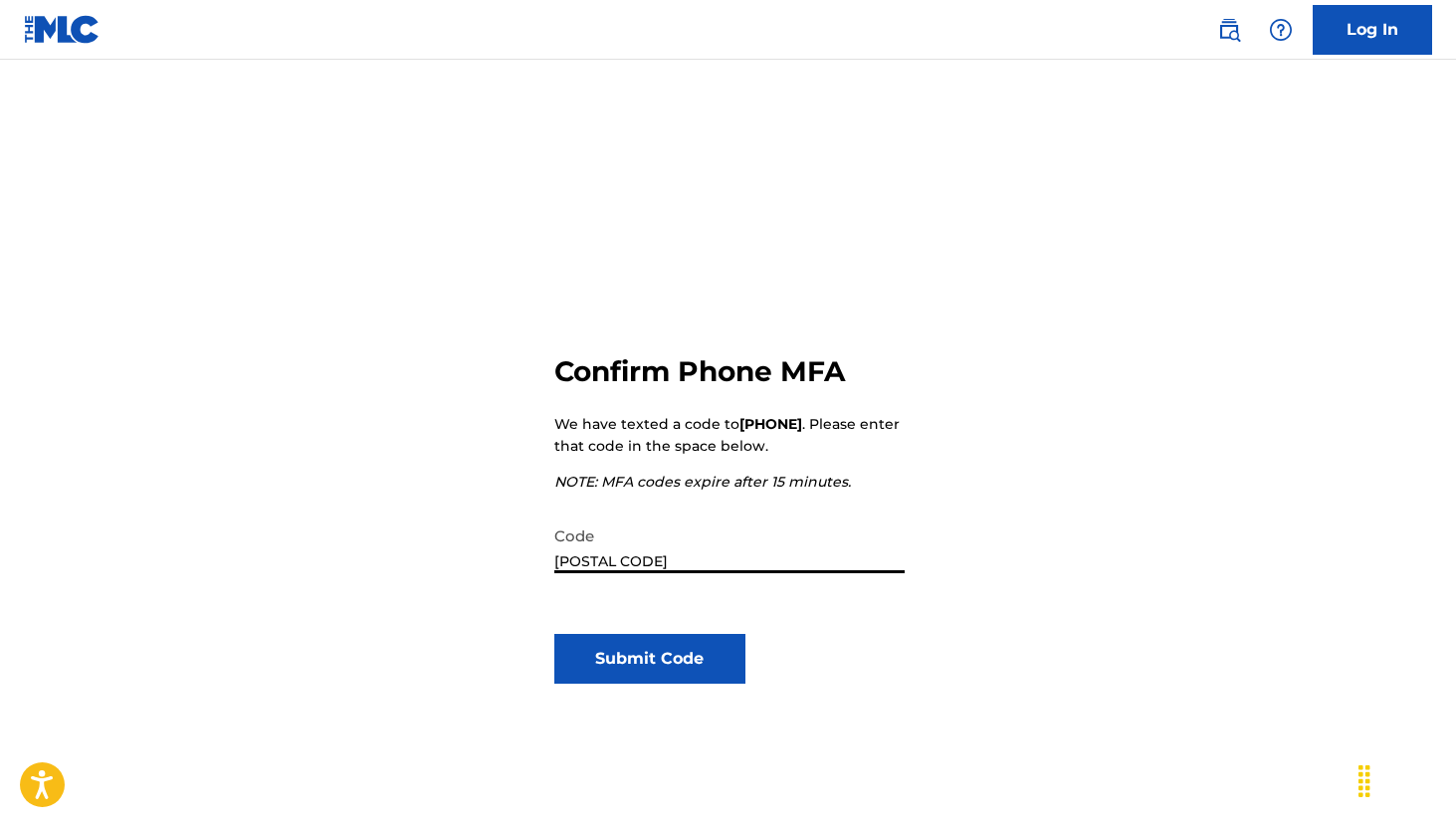 type on "[POSTAL CODE]" 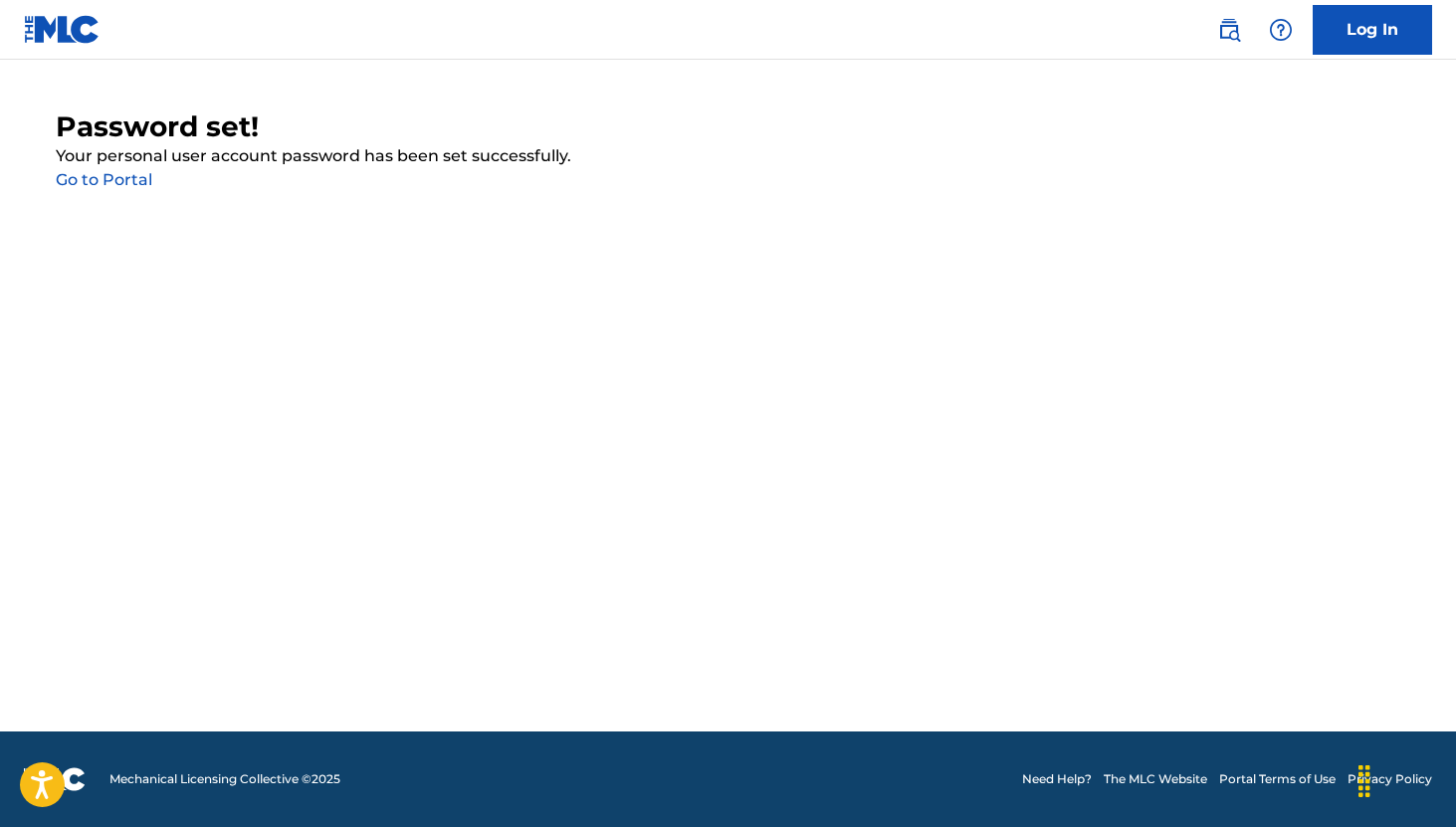 click on "Go to Portal" at bounding box center [104, 179] 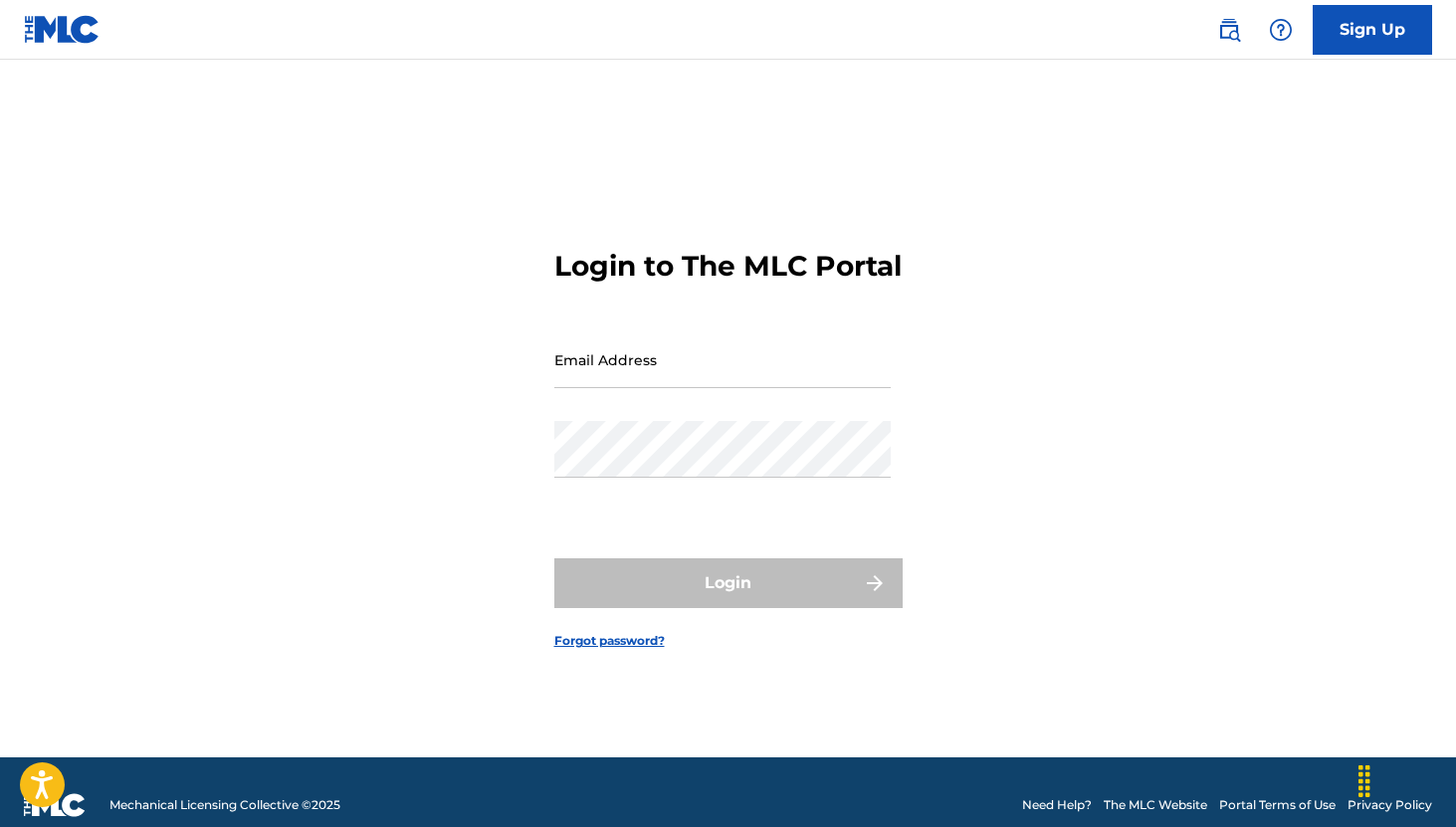 click on "Email Address" at bounding box center [723, 359] 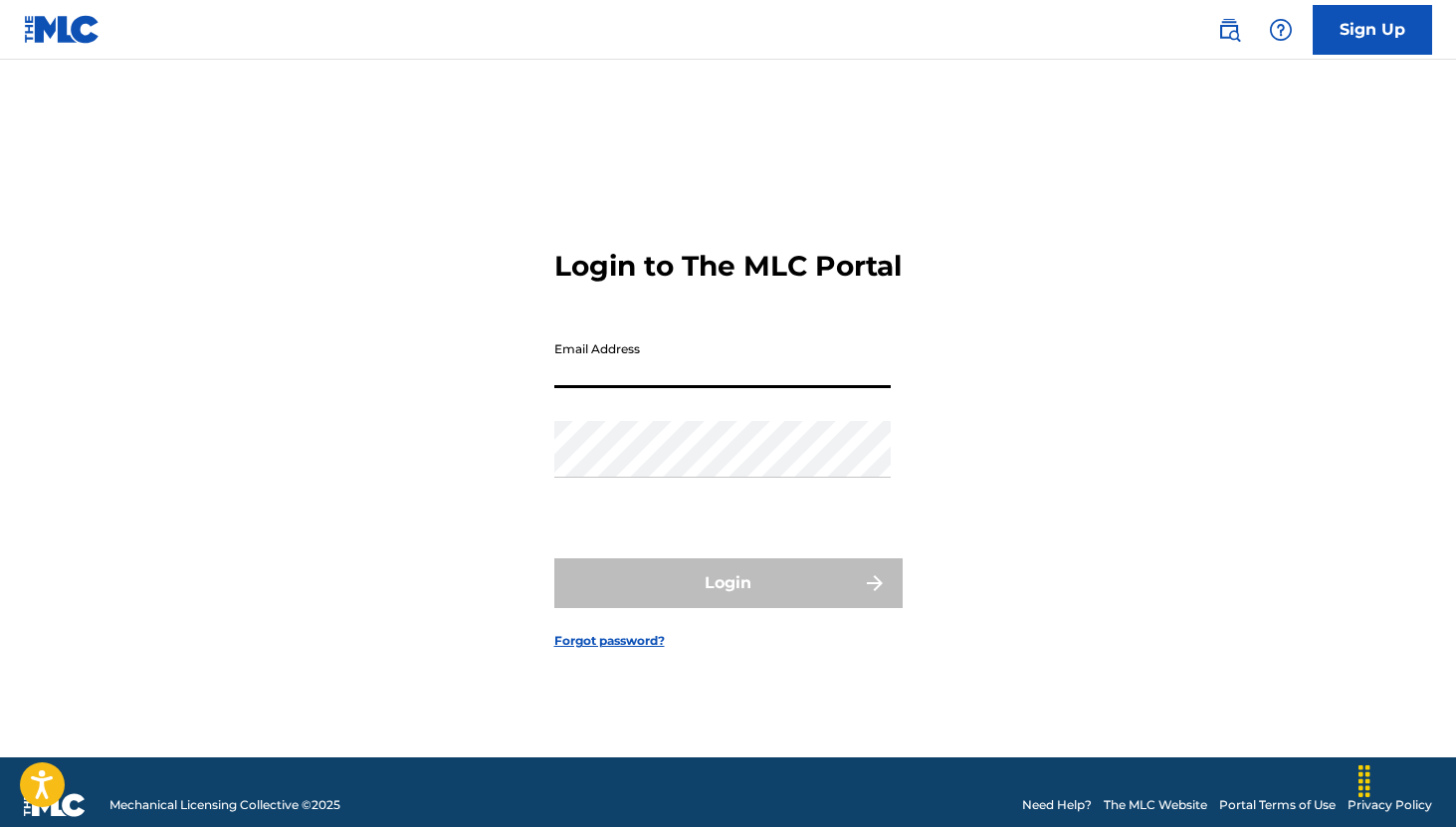 type on "[EMAIL]" 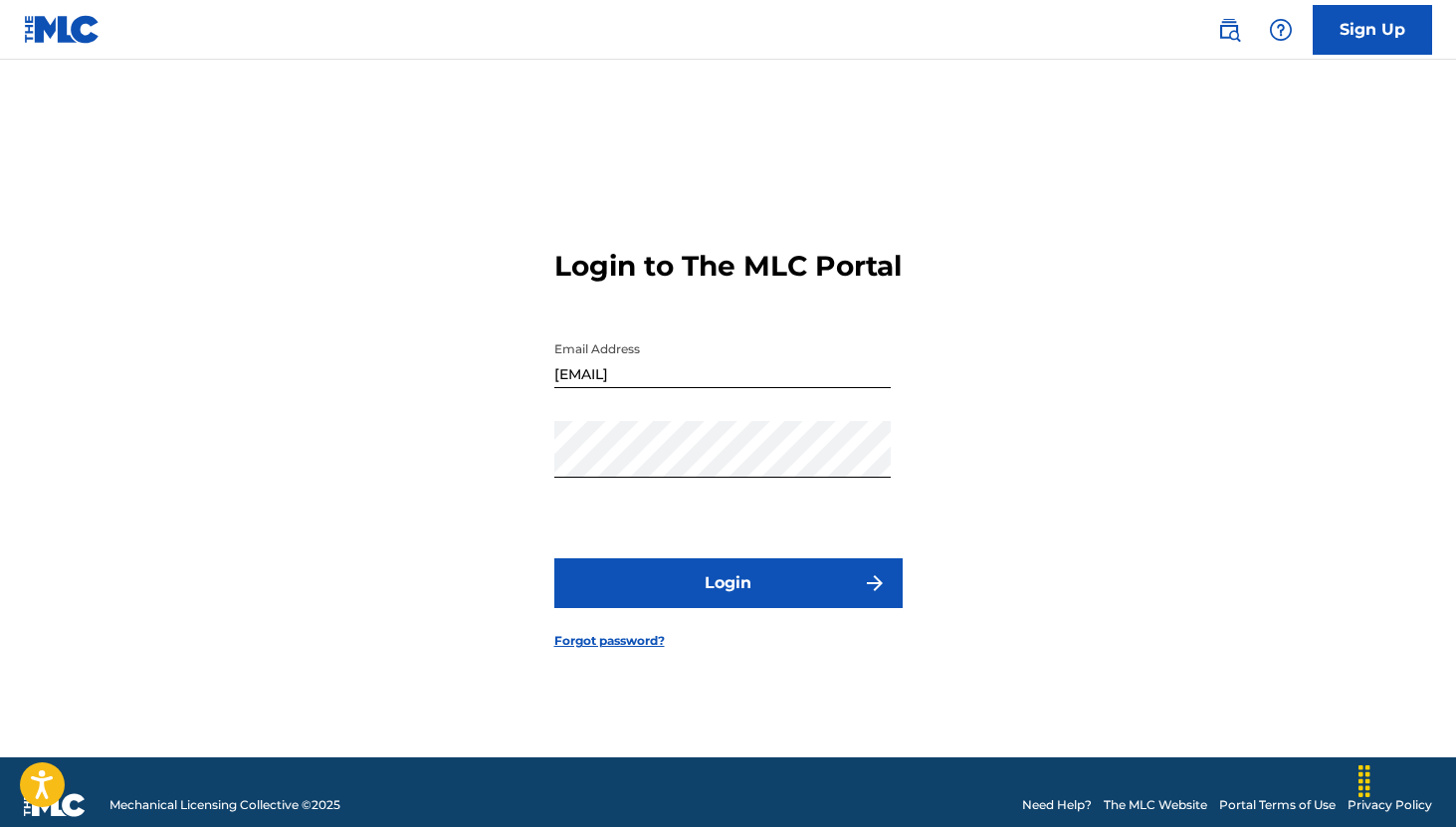 click on "Login" at bounding box center (728, 583) 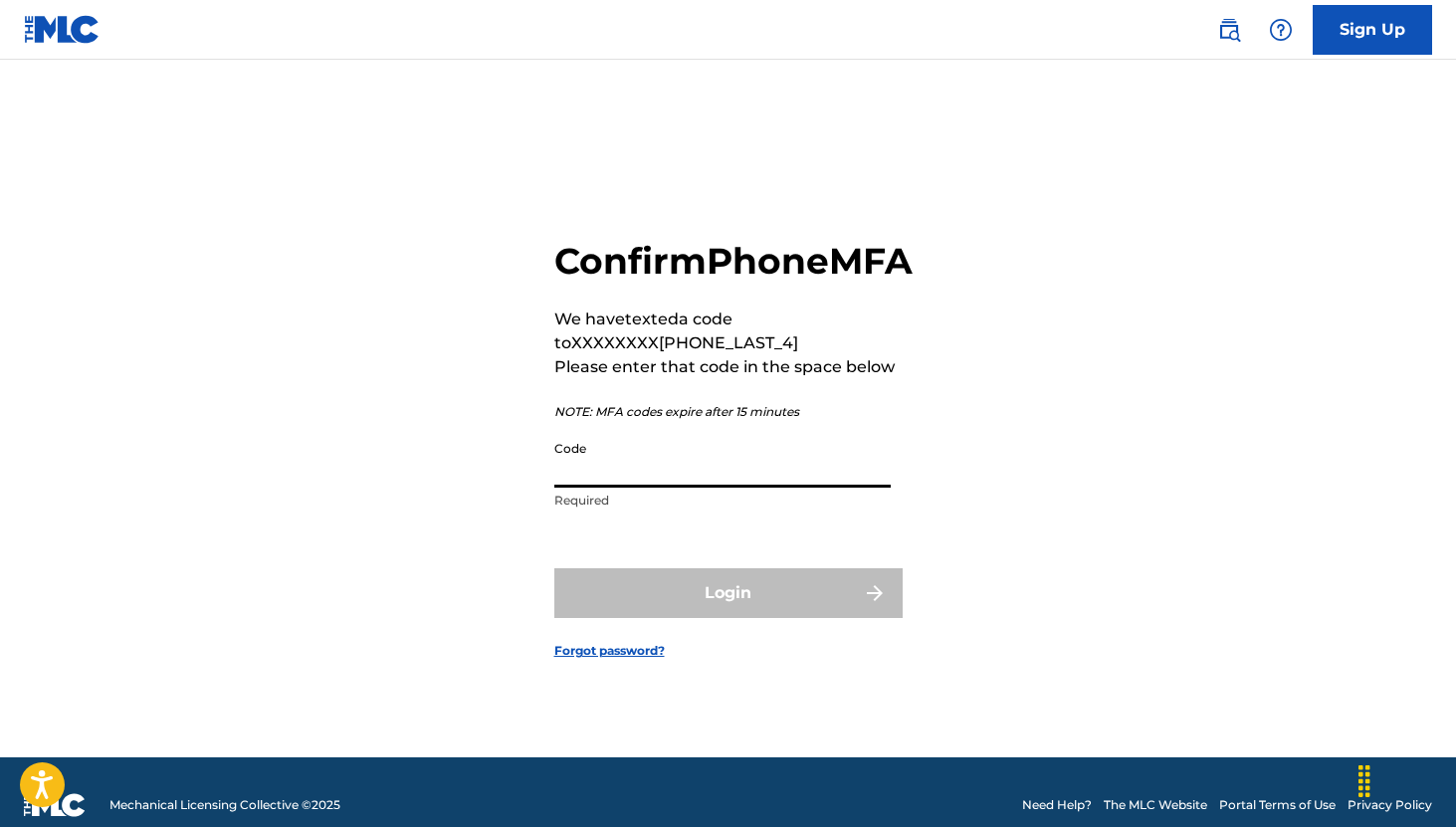 click on "Code" at bounding box center [723, 459] 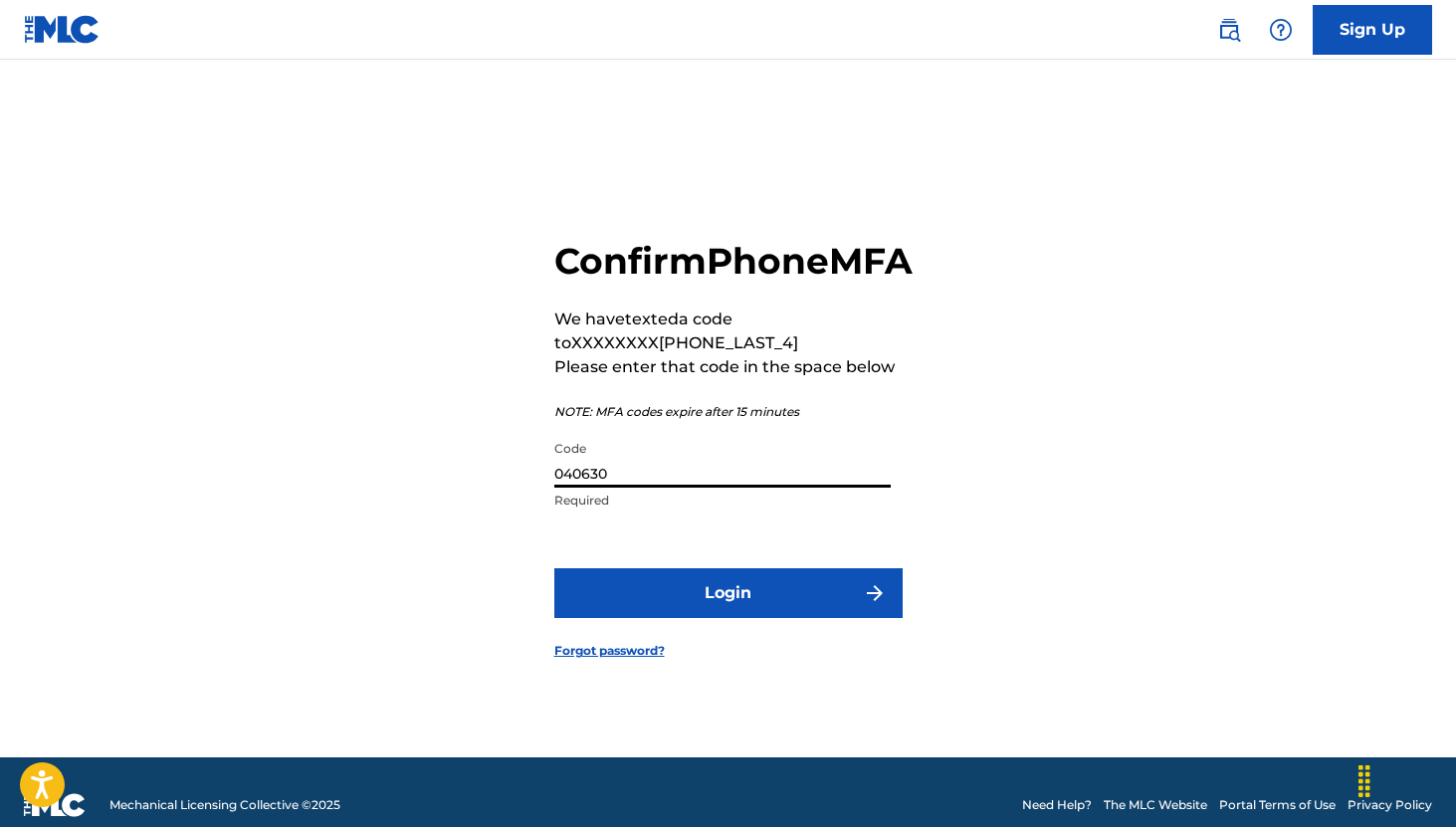 type on "040630" 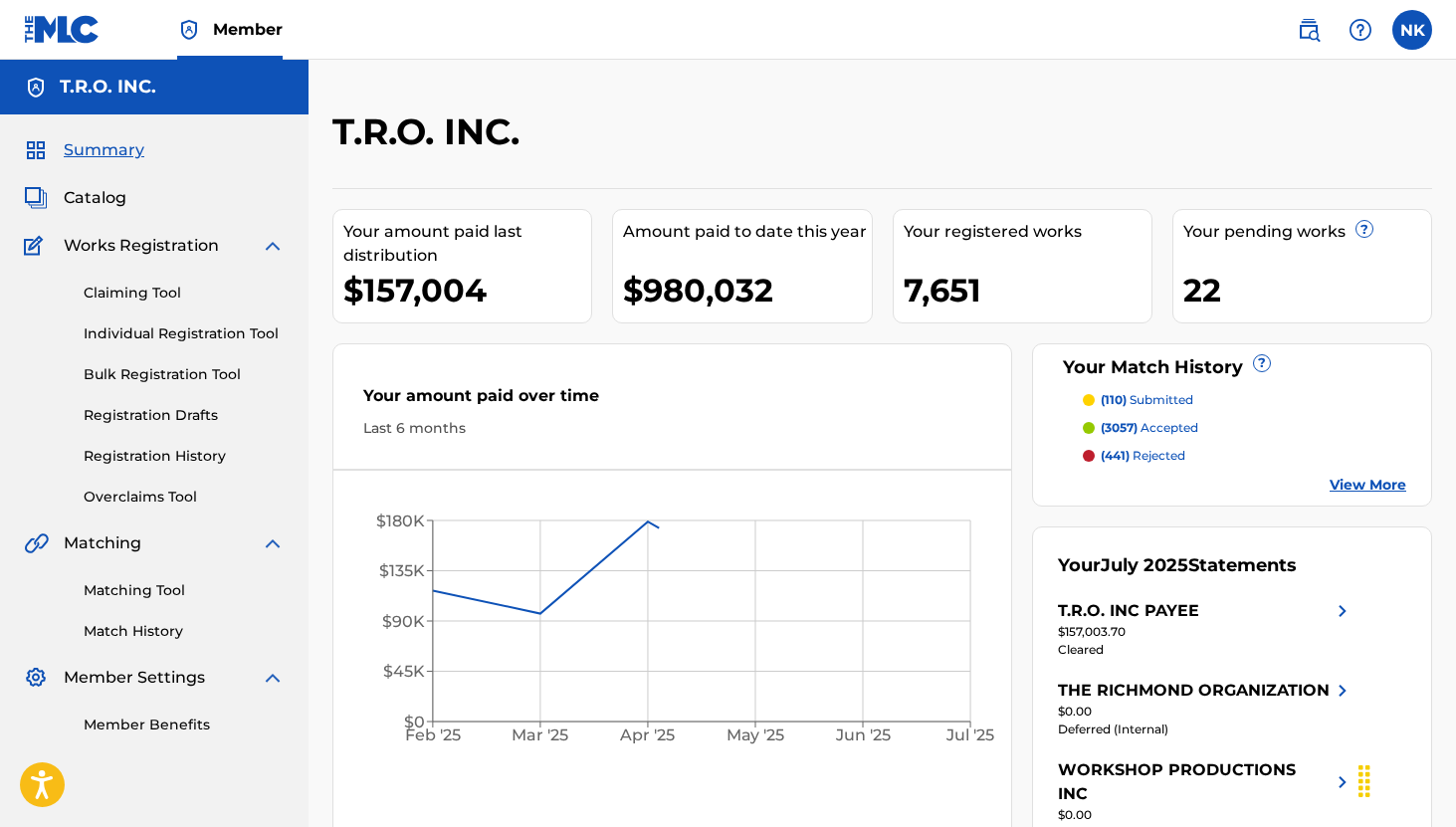 scroll, scrollTop: 0, scrollLeft: 0, axis: both 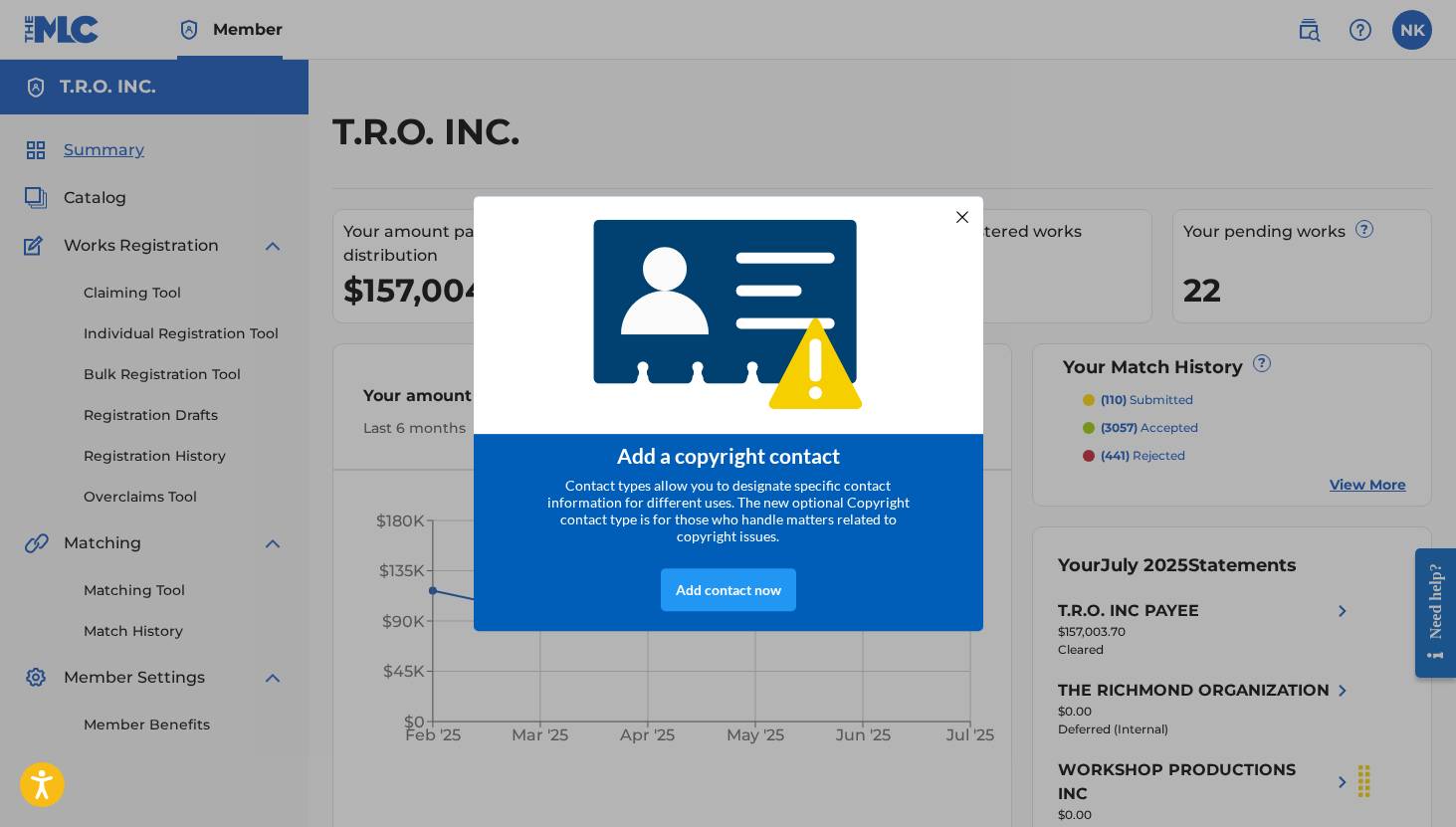 click at bounding box center [961, 216] 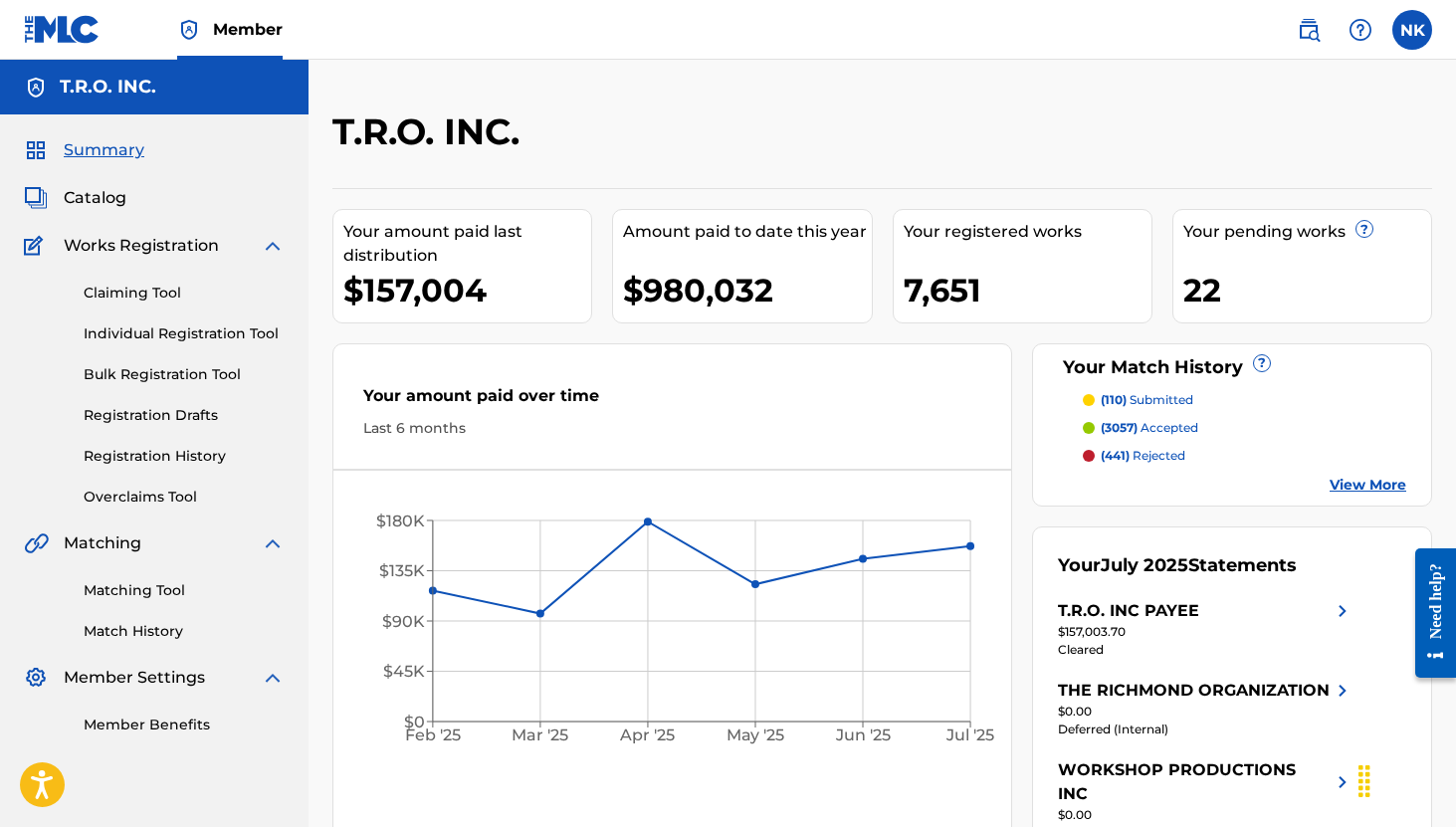 click on "Matching Tool" at bounding box center (184, 590) 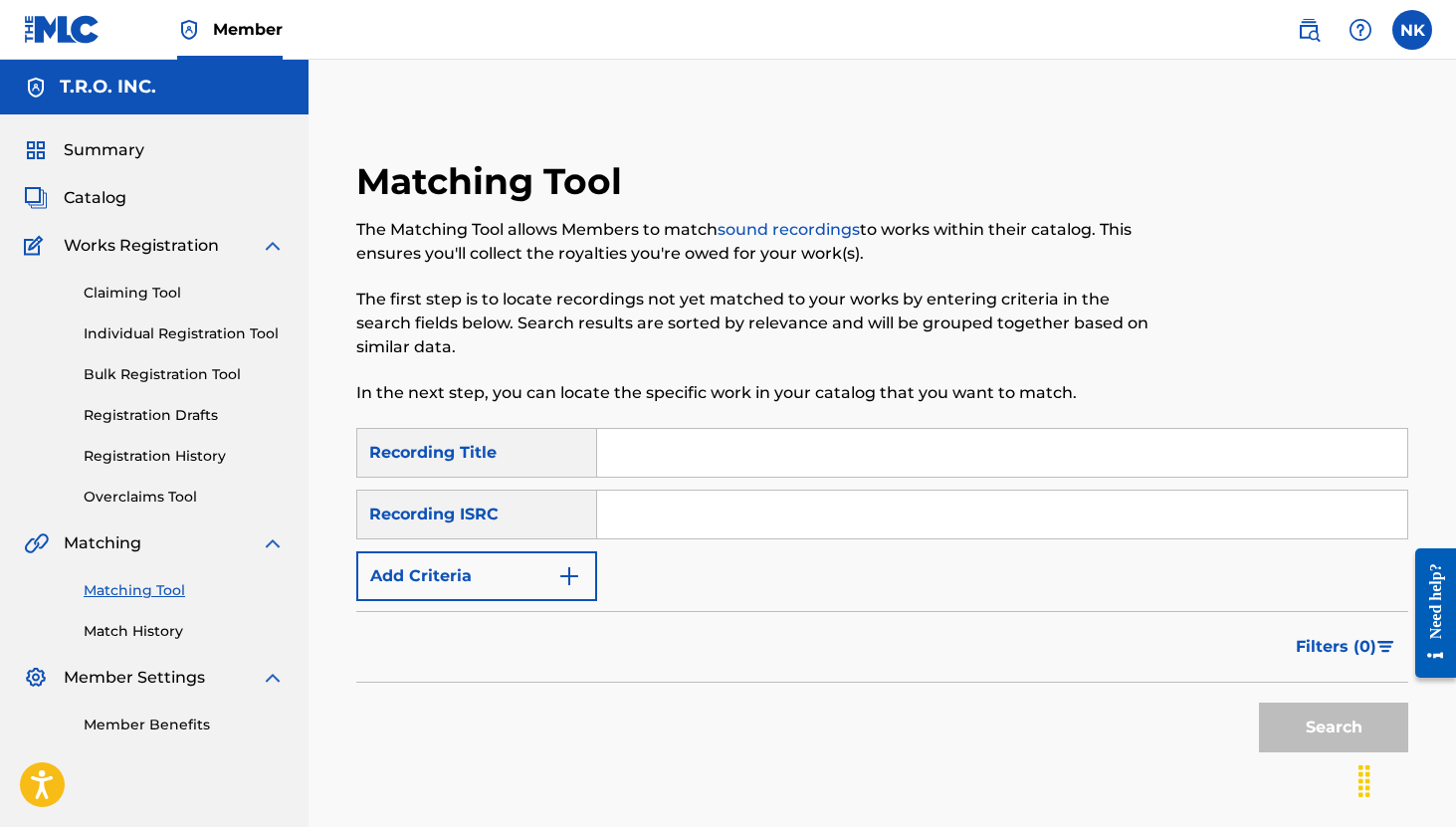 click at bounding box center [1002, 453] 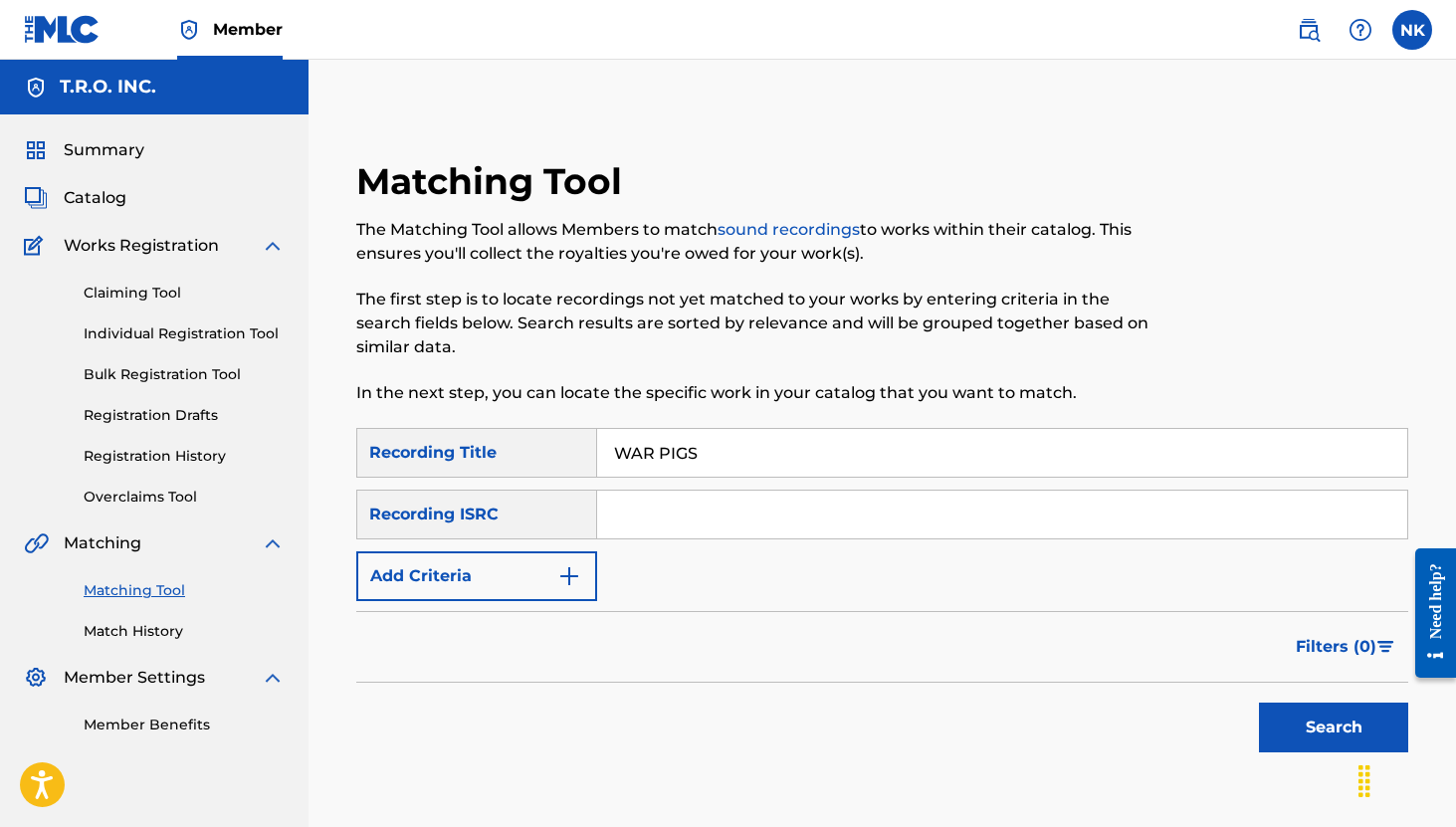 type on "WAR PIGS" 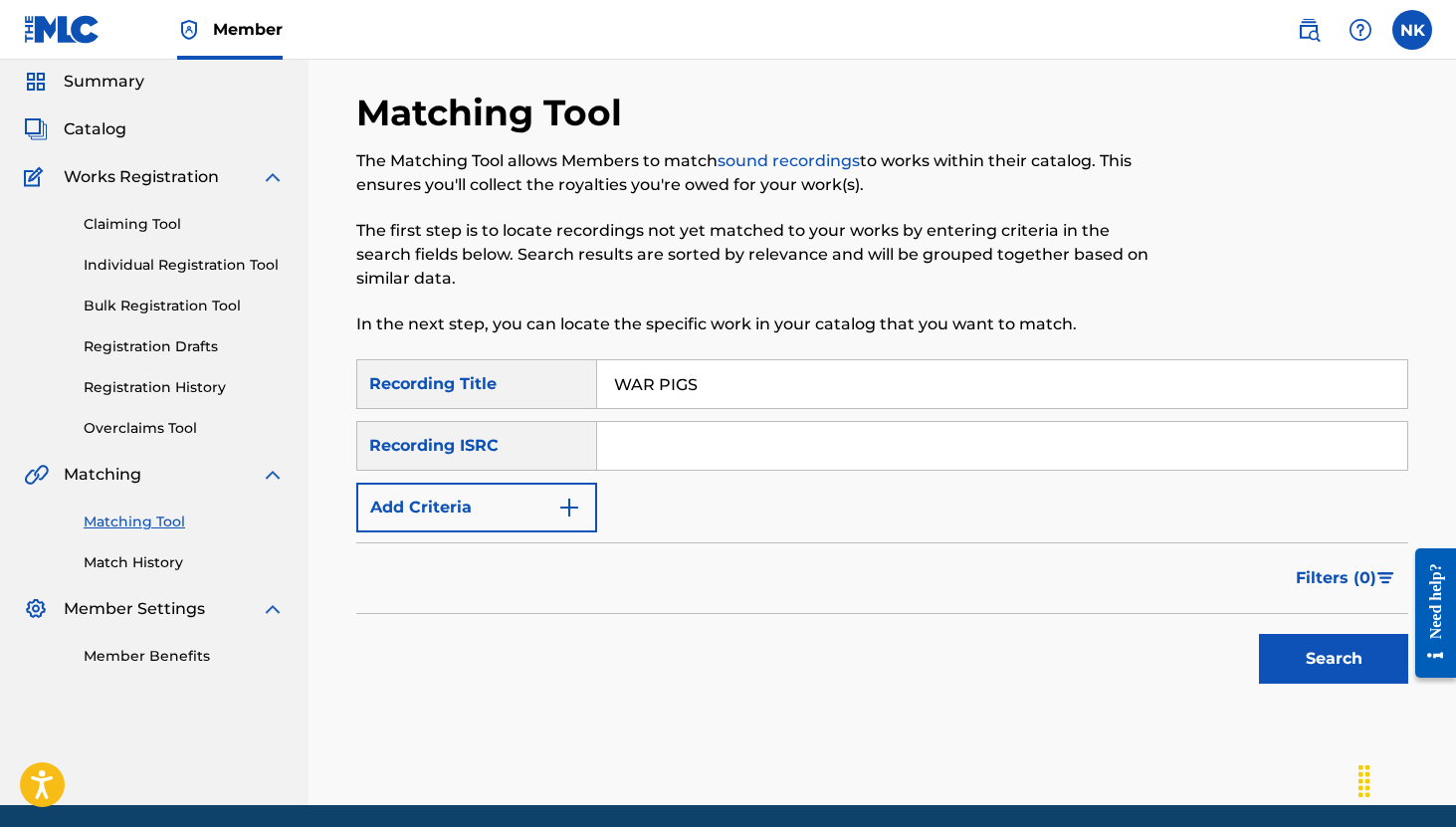 scroll, scrollTop: 73, scrollLeft: 0, axis: vertical 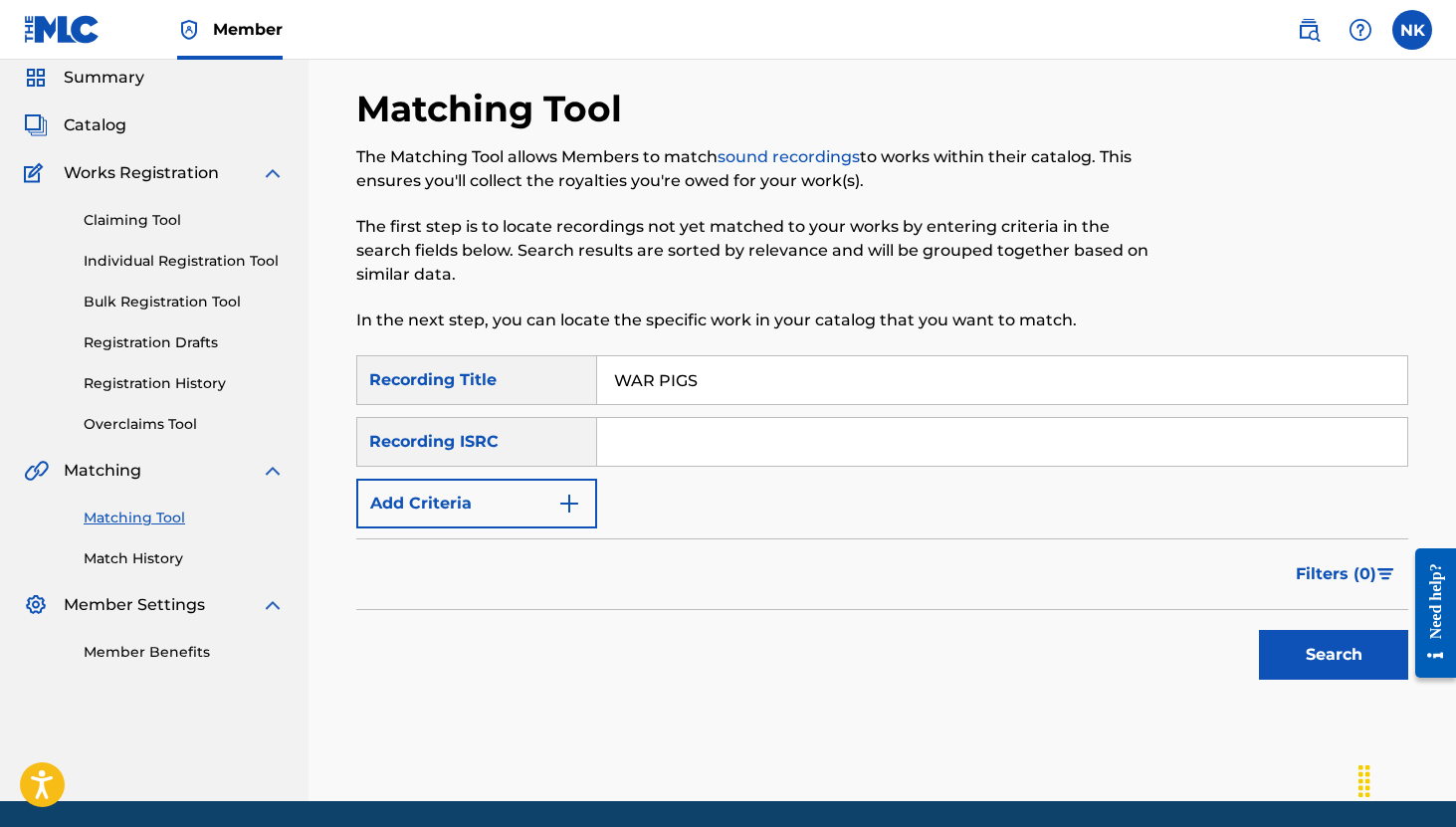 click on "Search" at bounding box center (1334, 655) 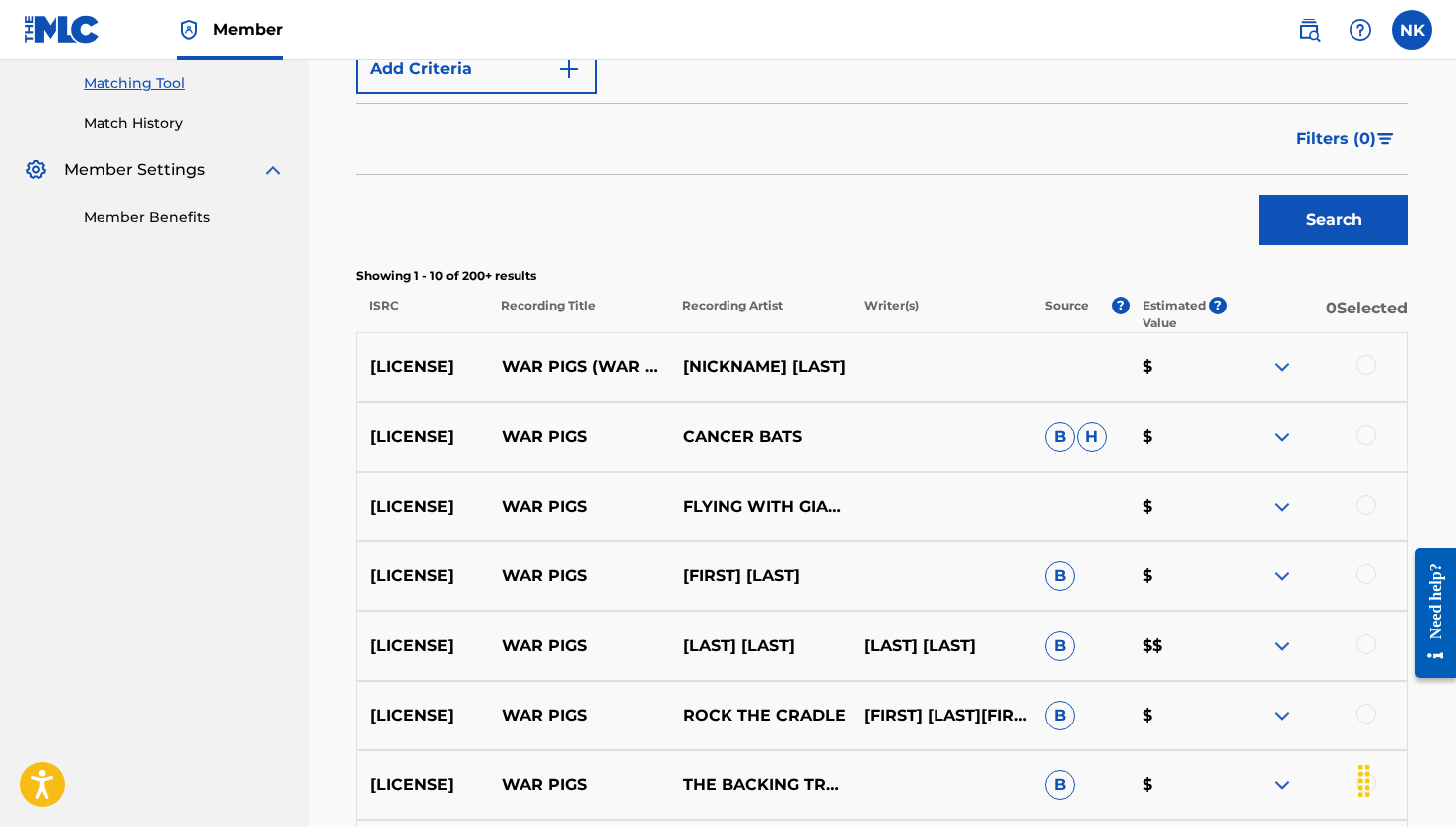 scroll, scrollTop: 509, scrollLeft: 0, axis: vertical 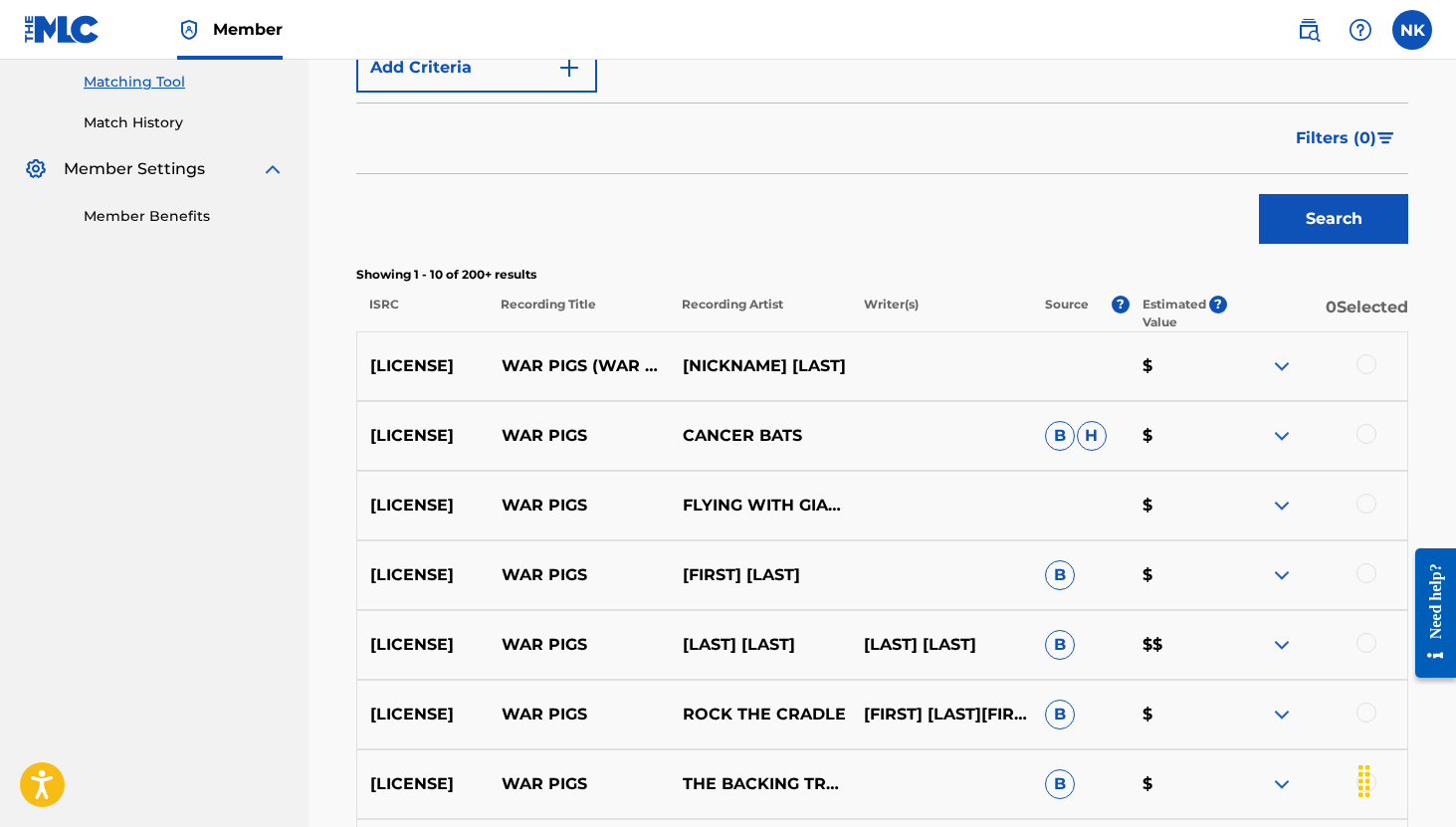click at bounding box center [1317, 366] 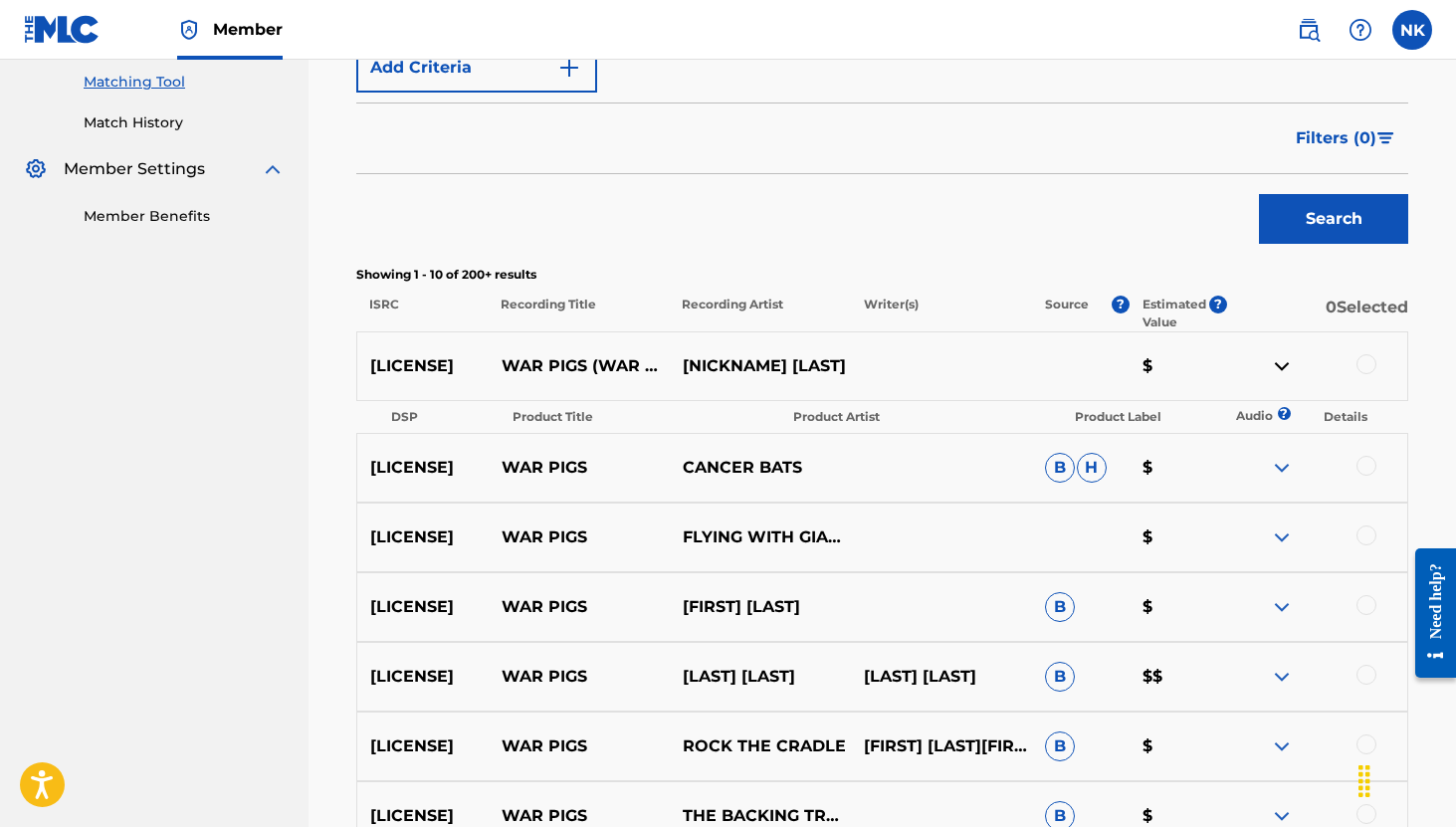 click at bounding box center (1282, 366) 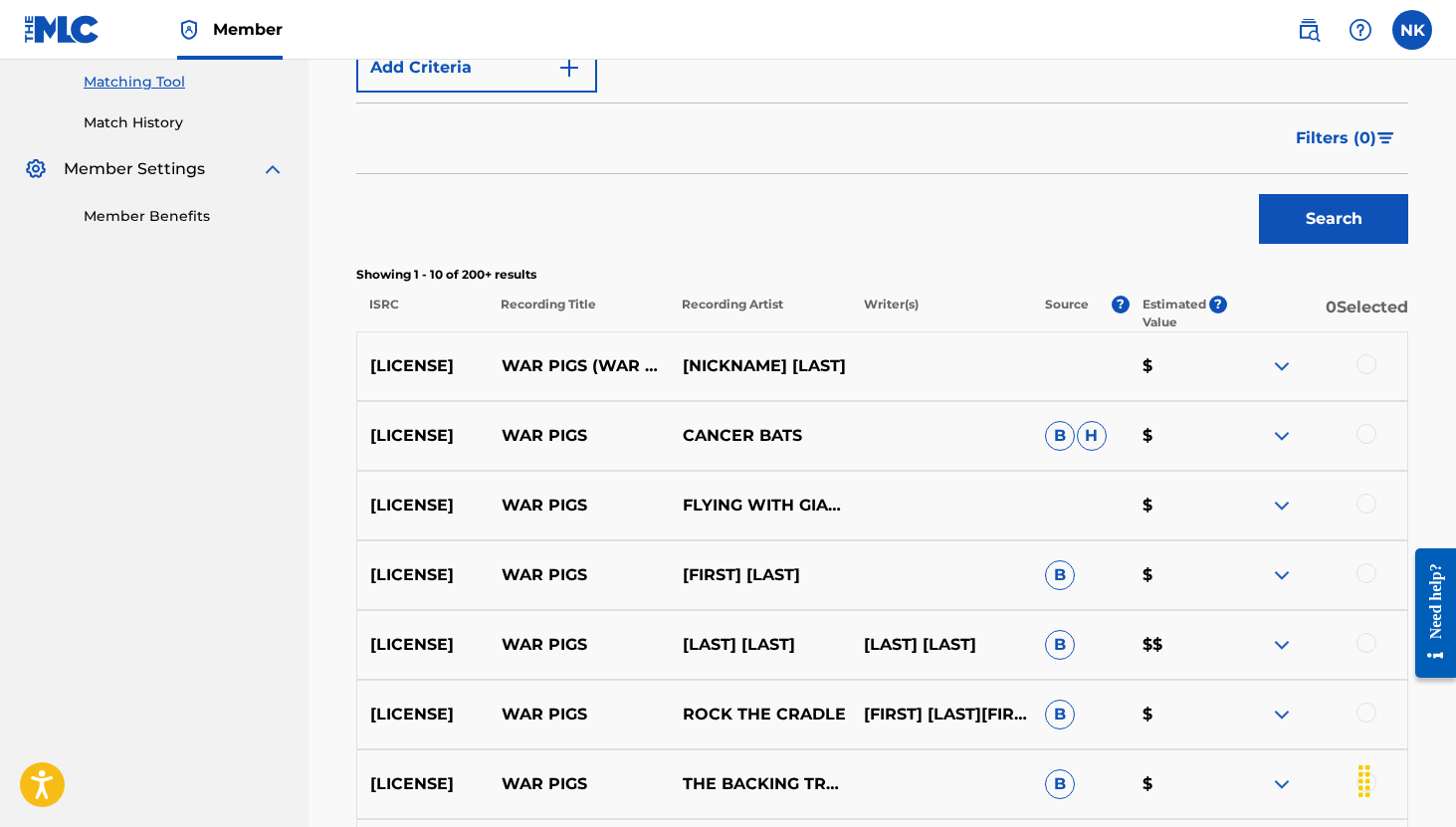 click at bounding box center [1282, 366] 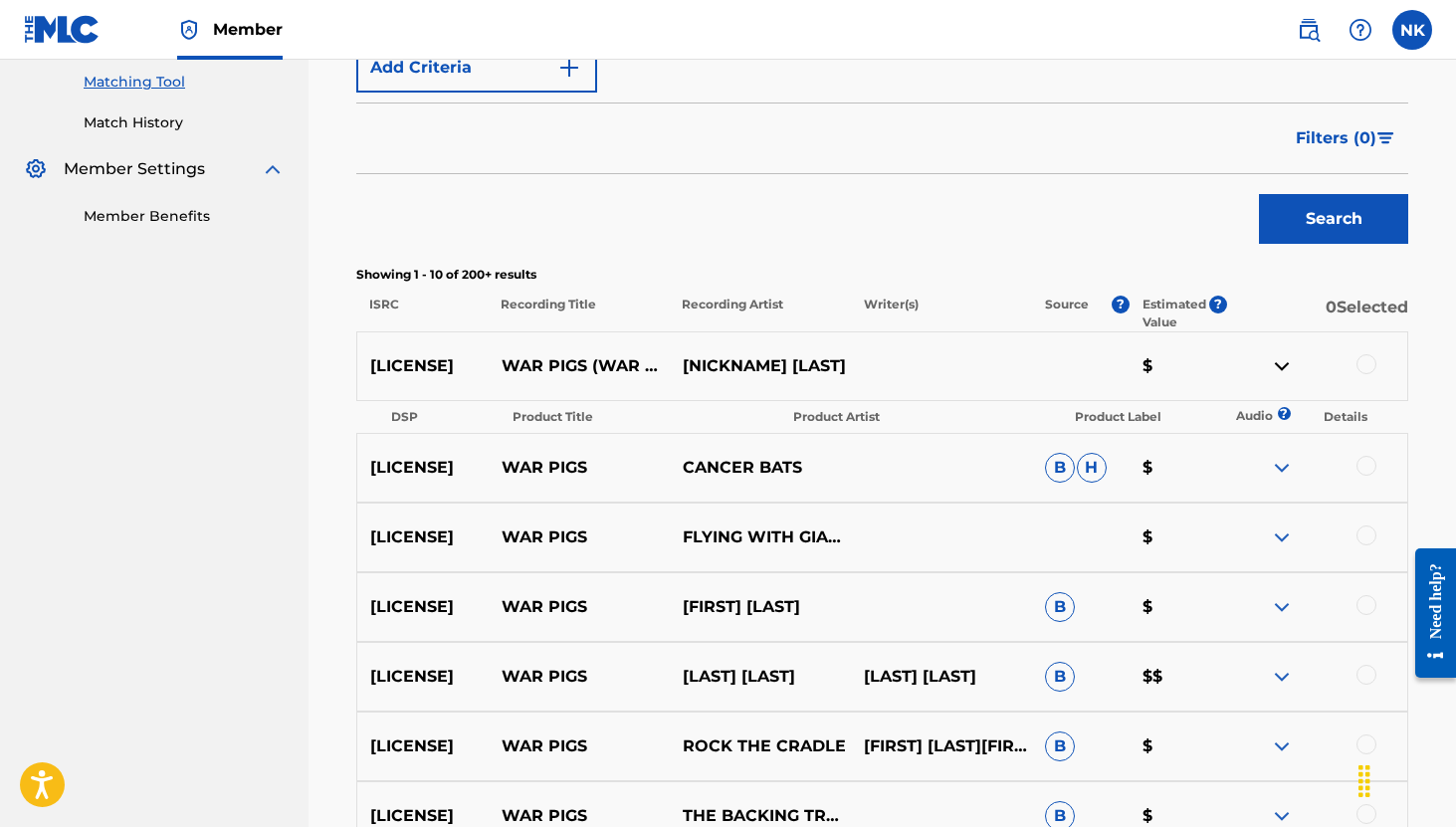 click at bounding box center (1282, 468) 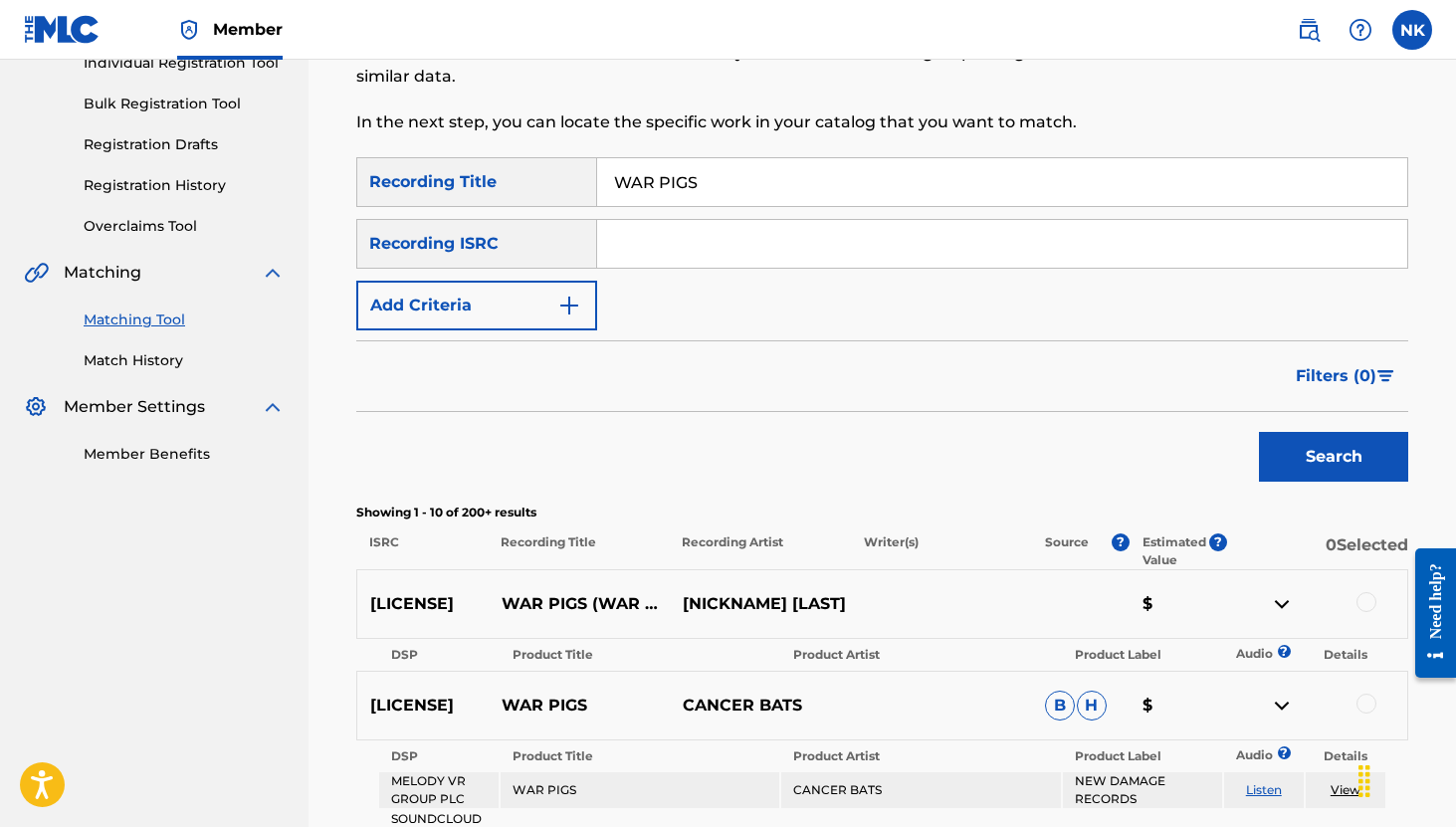 scroll, scrollTop: 278, scrollLeft: 0, axis: vertical 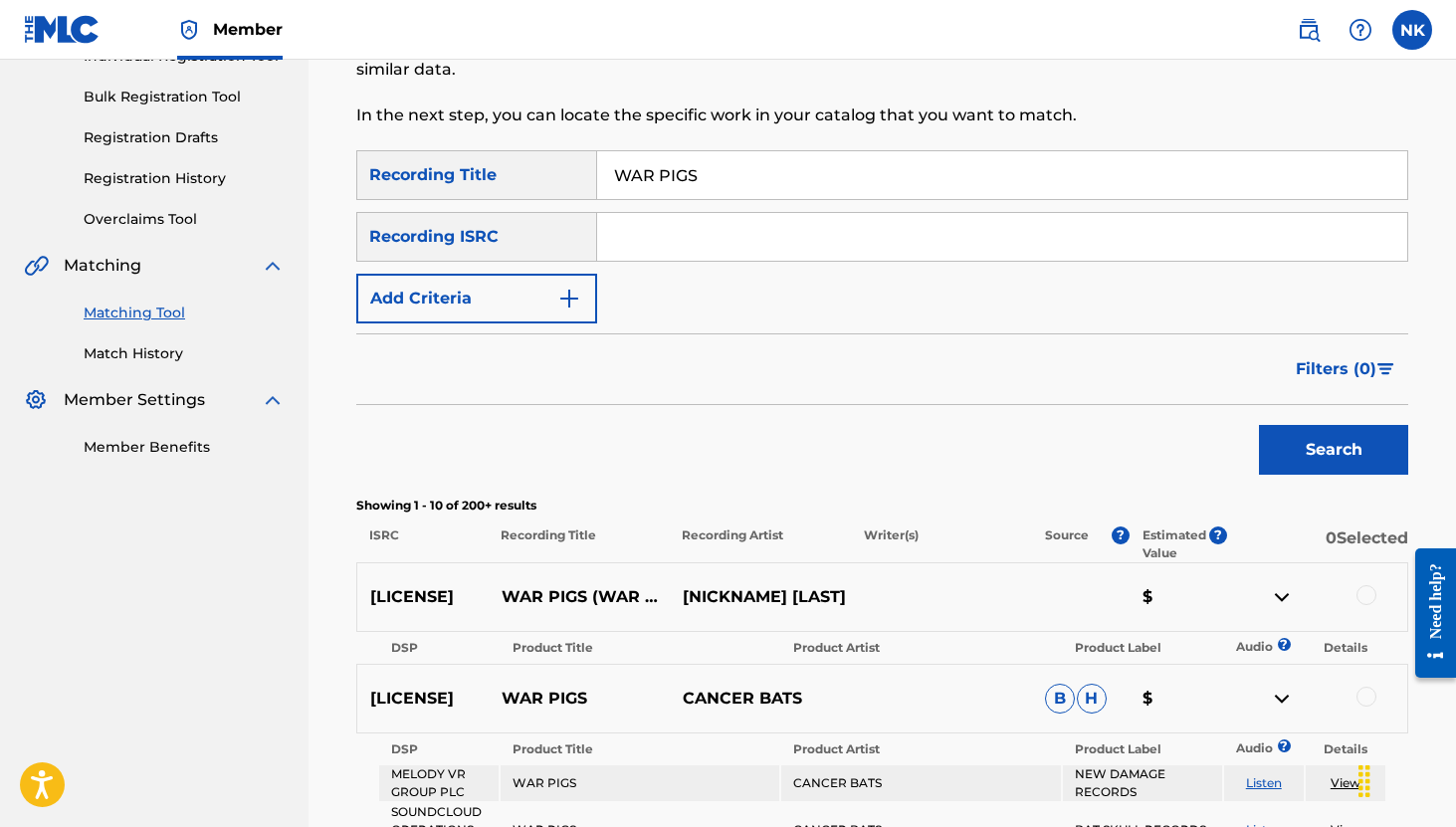 click on "Match History" at bounding box center (184, 353) 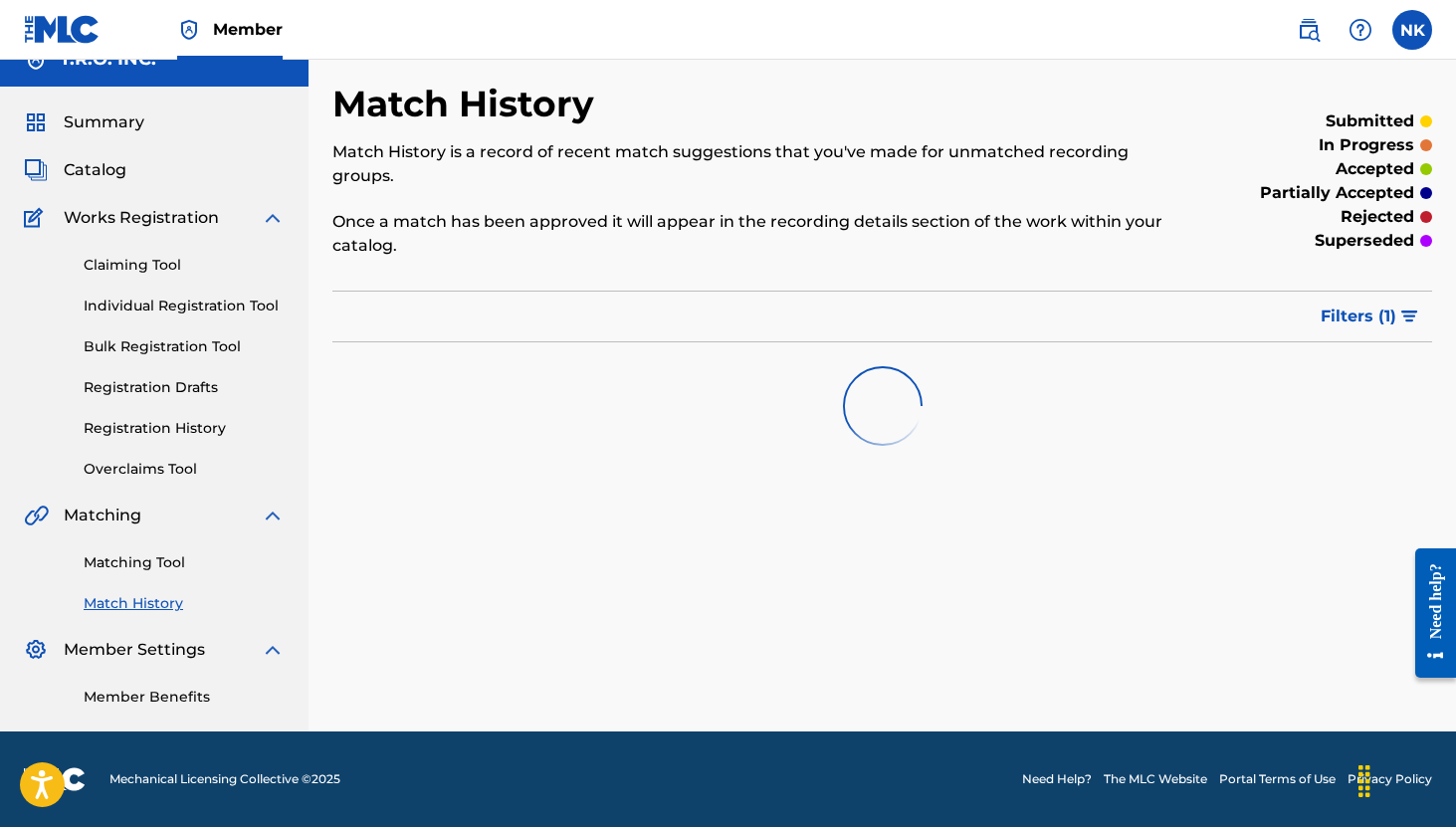 scroll, scrollTop: 0, scrollLeft: 0, axis: both 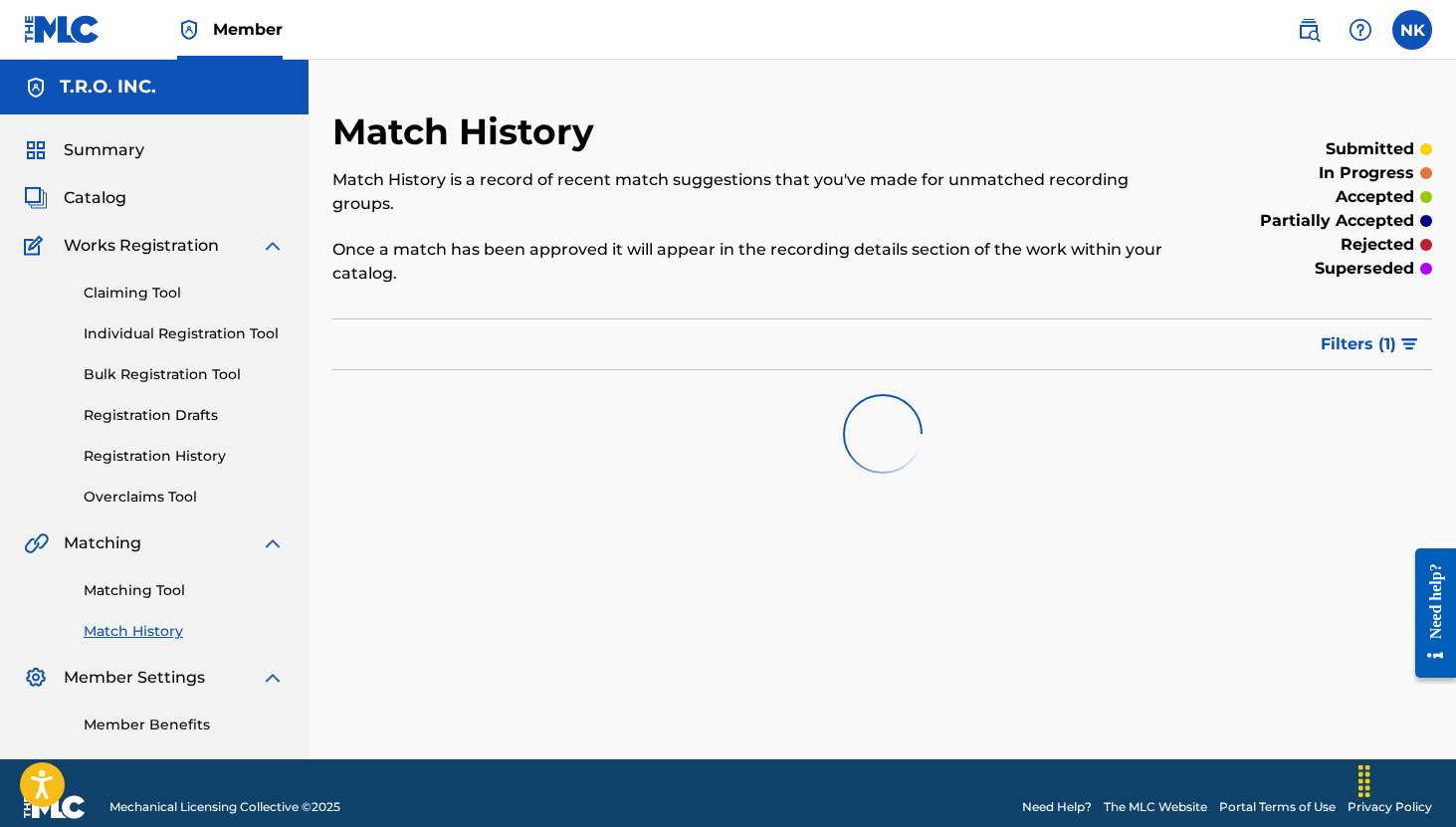 click on "Matching Tool" at bounding box center [184, 590] 